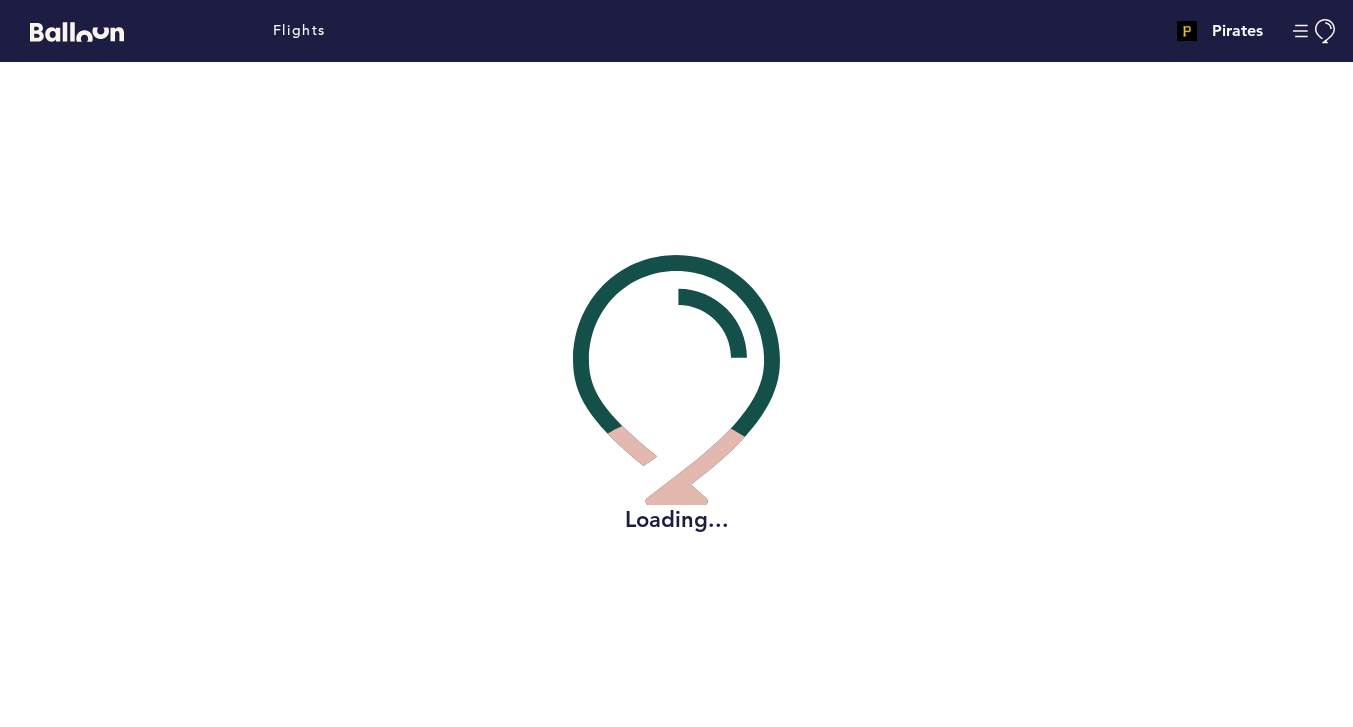 scroll, scrollTop: 0, scrollLeft: 0, axis: both 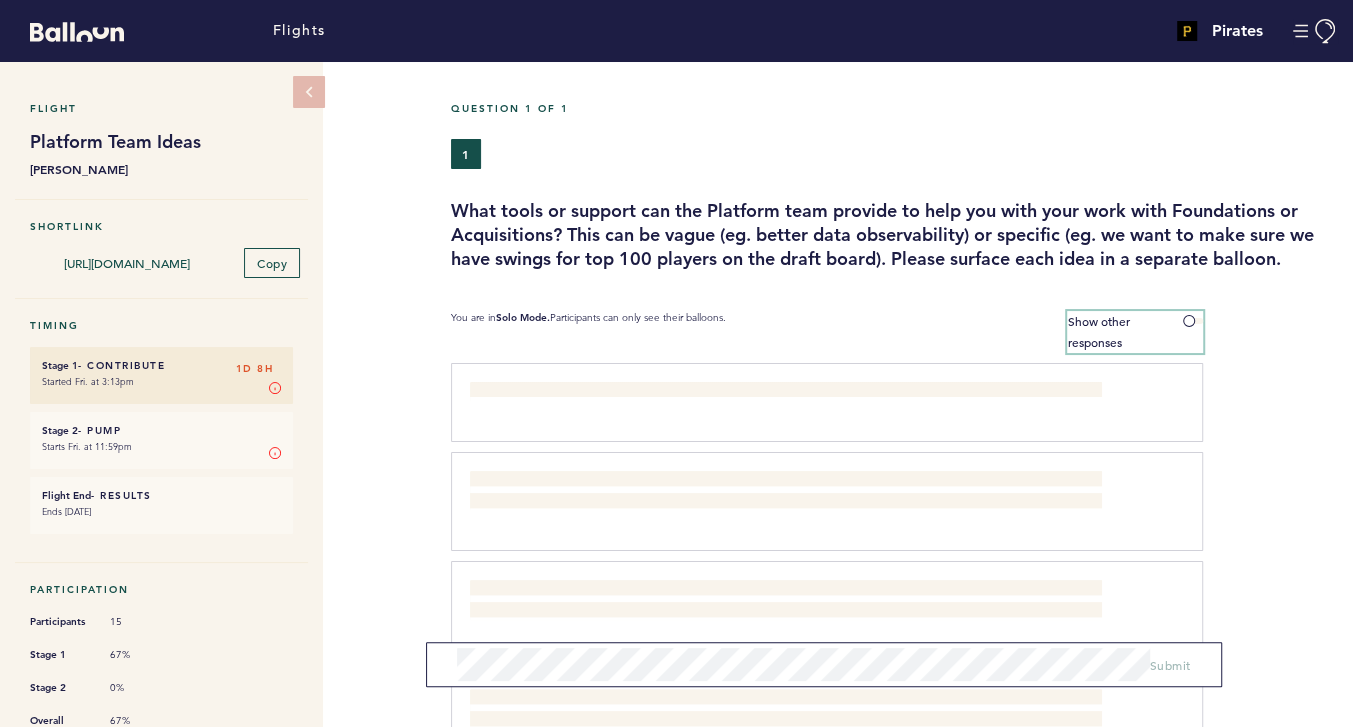 drag, startPoint x: 1200, startPoint y: 317, endPoint x: 1094, endPoint y: 373, distance: 119.88328 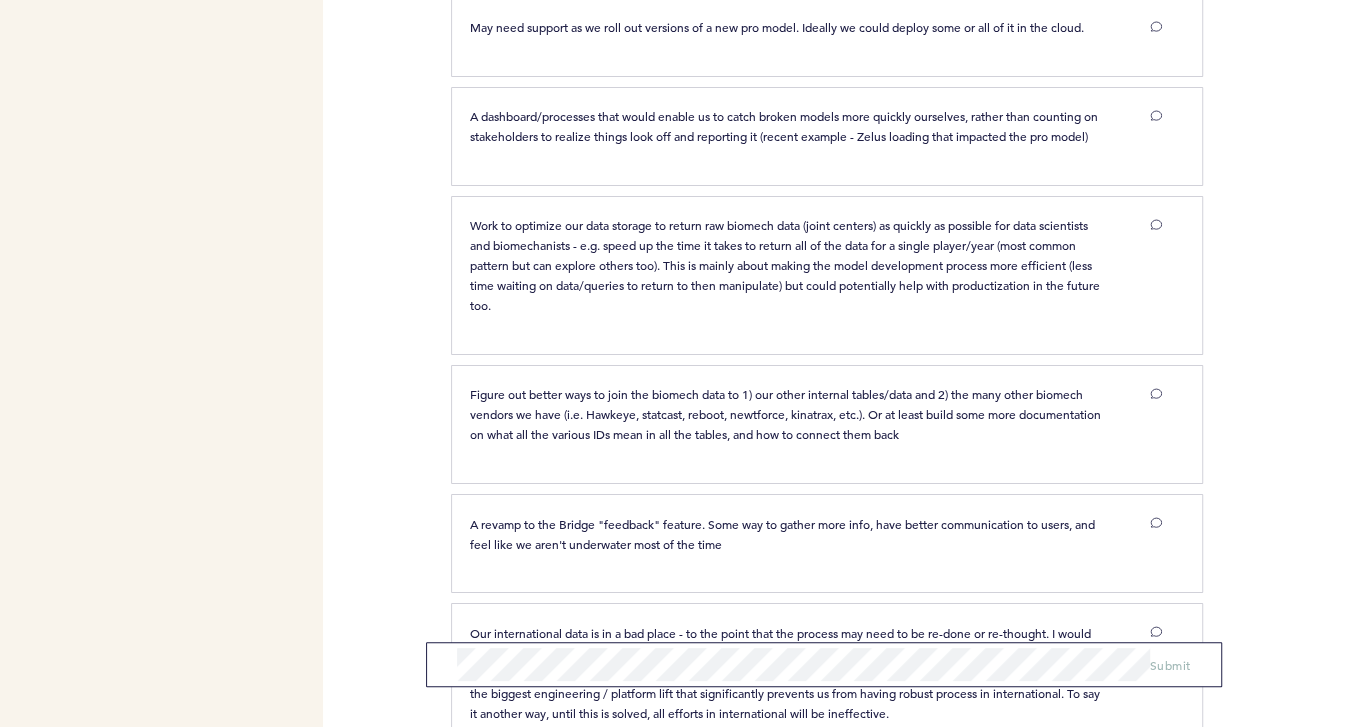 scroll, scrollTop: 1989, scrollLeft: 0, axis: vertical 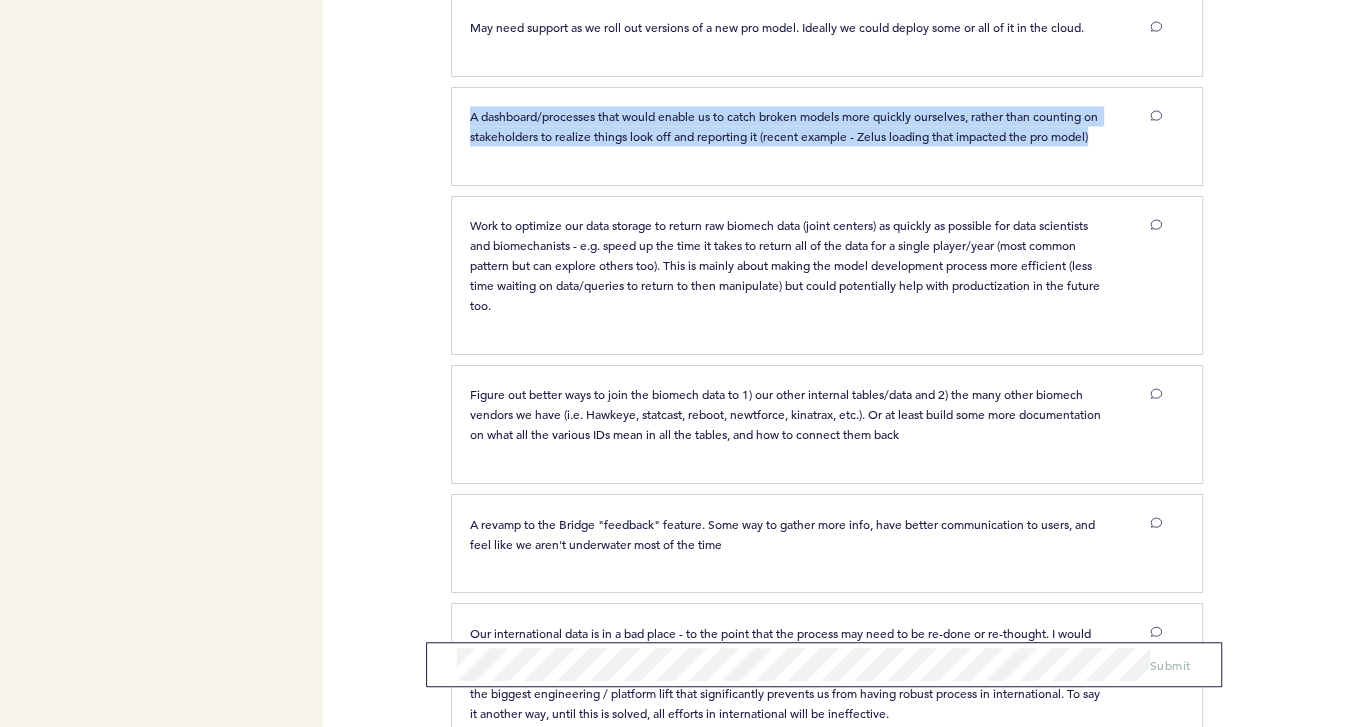 drag, startPoint x: 524, startPoint y: 149, endPoint x: 472, endPoint y: 109, distance: 65.60488 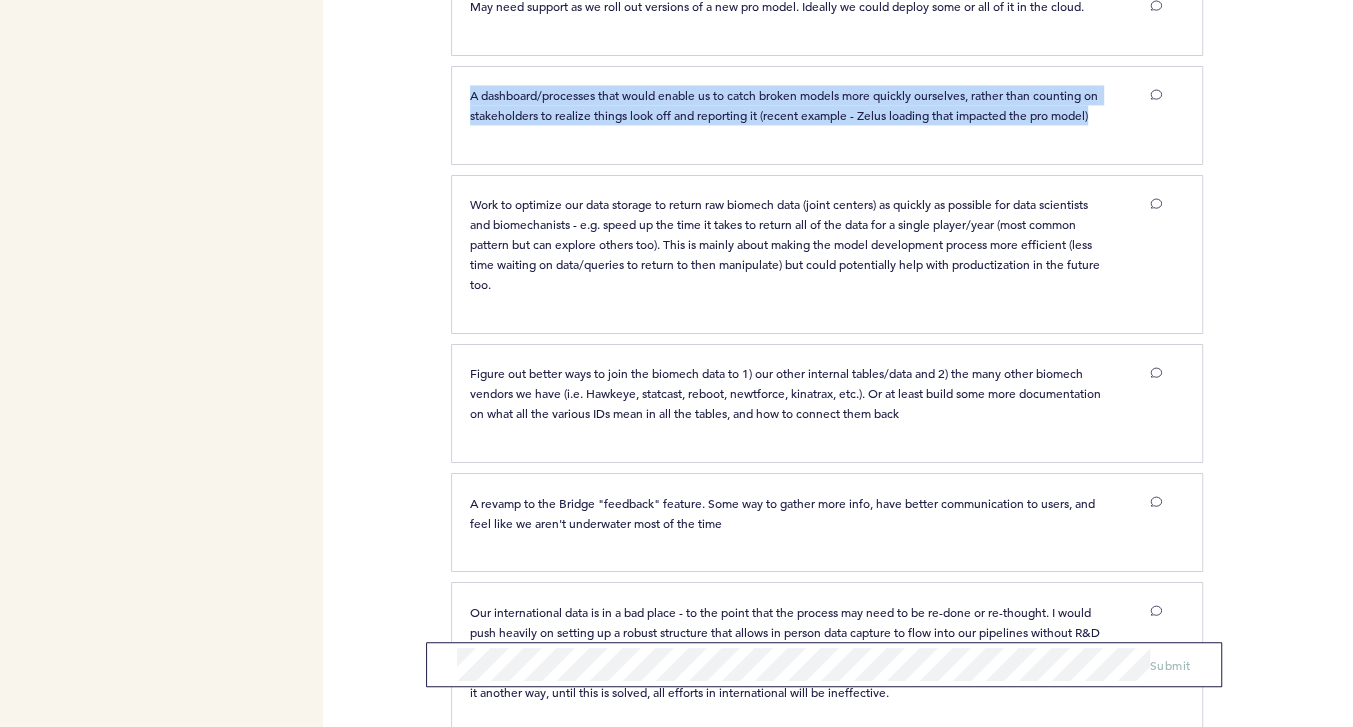 scroll, scrollTop: 2009, scrollLeft: 0, axis: vertical 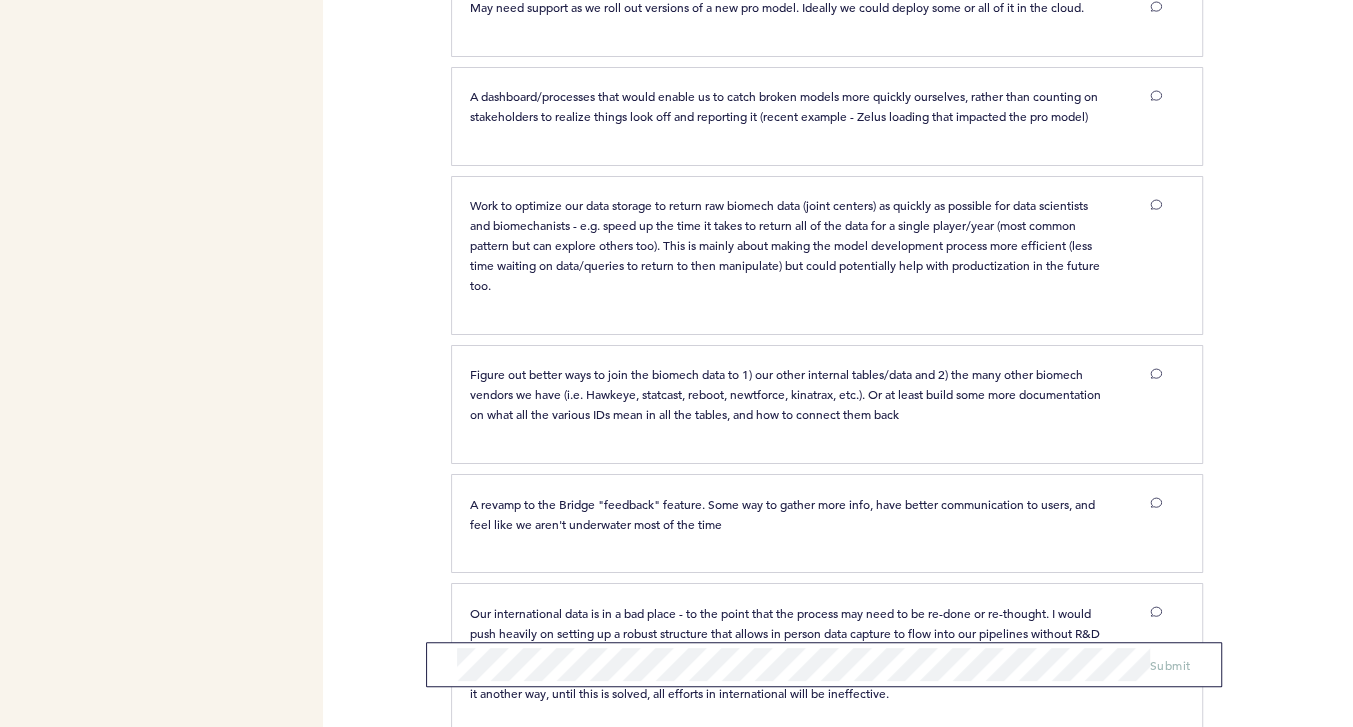 click on "Flights  Pirates  [PERSON_NAME][EMAIL_ADDRESS][PERSON_NAME][DOMAIN_NAME]   Team Domain: pirates   Notification Preferences   Reset Password   Help Center   Logout  Flight Platform Team Ideas [PERSON_NAME] Shortlink [URL][DOMAIN_NAME]  Copy  Timing Stage 1  - Contribute   1D 8H   Started Fri. at 3:13pm  Stage 1  In Stage 1, you can contribute your ideas, feedback, or information. Submit as many "balloons" (responses, to the question above) as you want here. Try to only submit one idea per balloon!   When you are ready, you can toggle on collaborate mode to reveal and start commenting on other contributors' balloons.  Learn More Stage 2  - Pump   1D 8H   Starts Fri. at 11:59pm  Stage 2  In Stage 2, you vote on the responses by pumping the balloons that you like or support.   Click once for balloons you support/like and twice for your top choices.  Learn More Flight End  - Results  1D 8H  Ends [DATE]  Participation Participants 15 Stage 1 67% Stage 2 0% Overall 67%  Question 1 of 1   1   You are in  Collaboration Mode. 2" at bounding box center (676, 363) 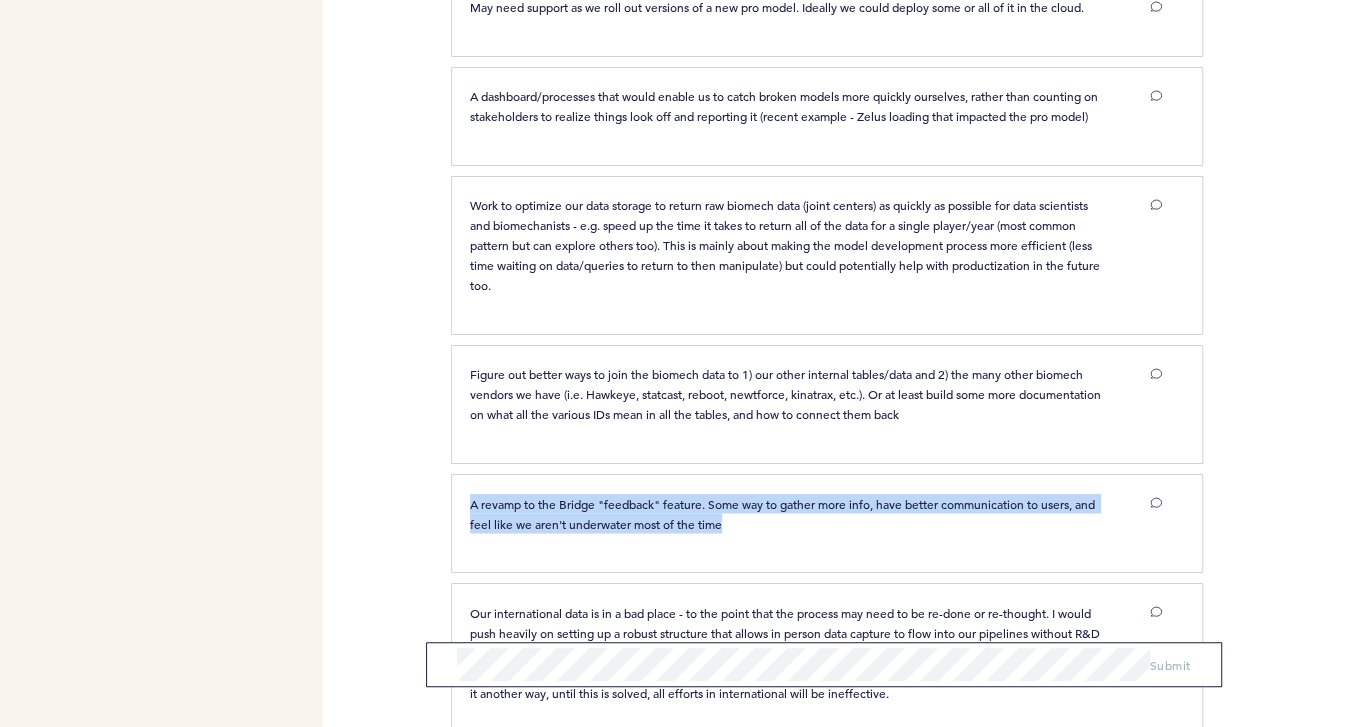 drag, startPoint x: 785, startPoint y: 535, endPoint x: 457, endPoint y: 514, distance: 328.67157 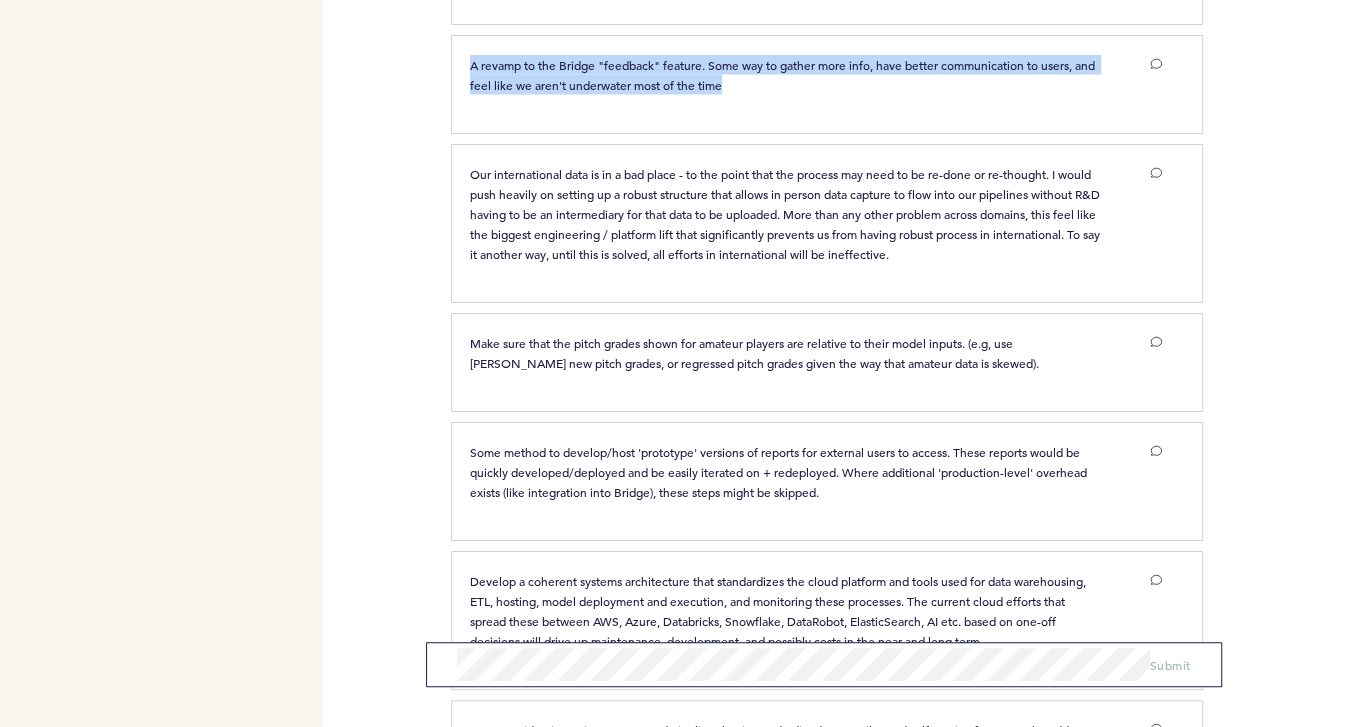 scroll, scrollTop: 2449, scrollLeft: 0, axis: vertical 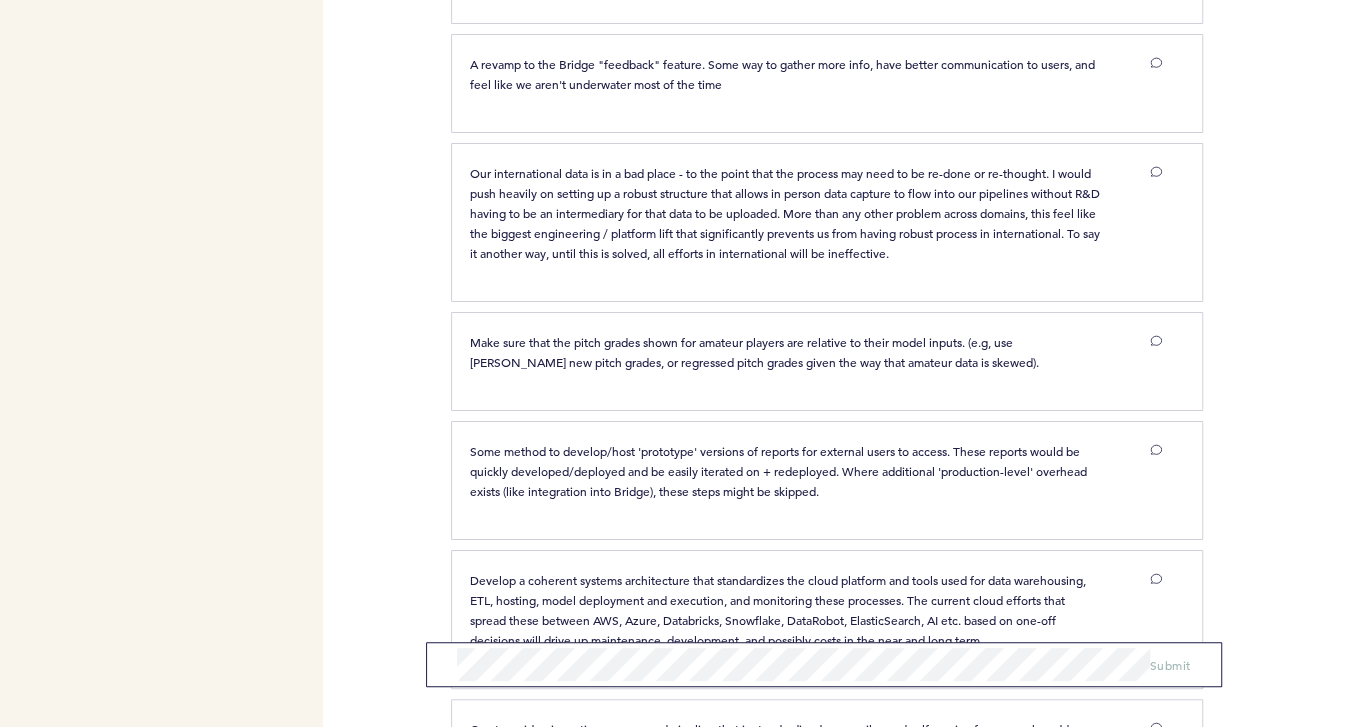 drag, startPoint x: 457, startPoint y: 514, endPoint x: 397, endPoint y: 493, distance: 63.56886 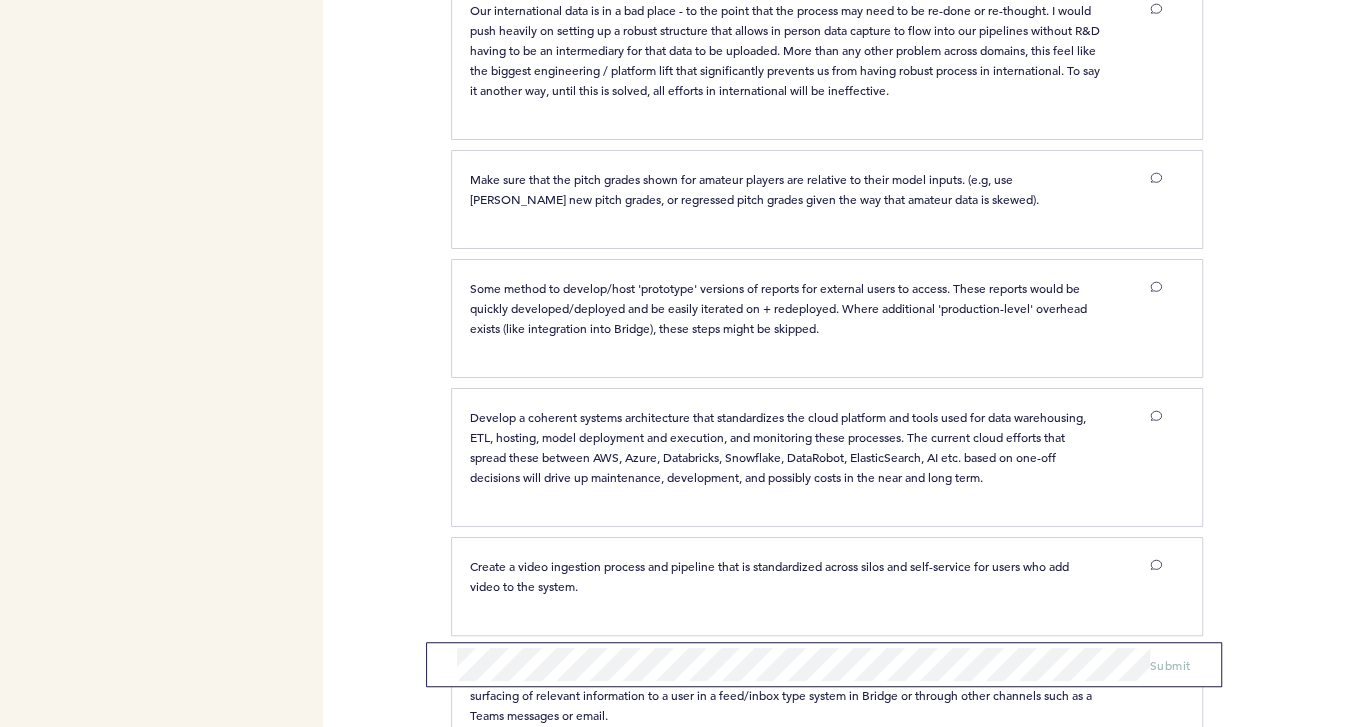 scroll, scrollTop: 2614, scrollLeft: 0, axis: vertical 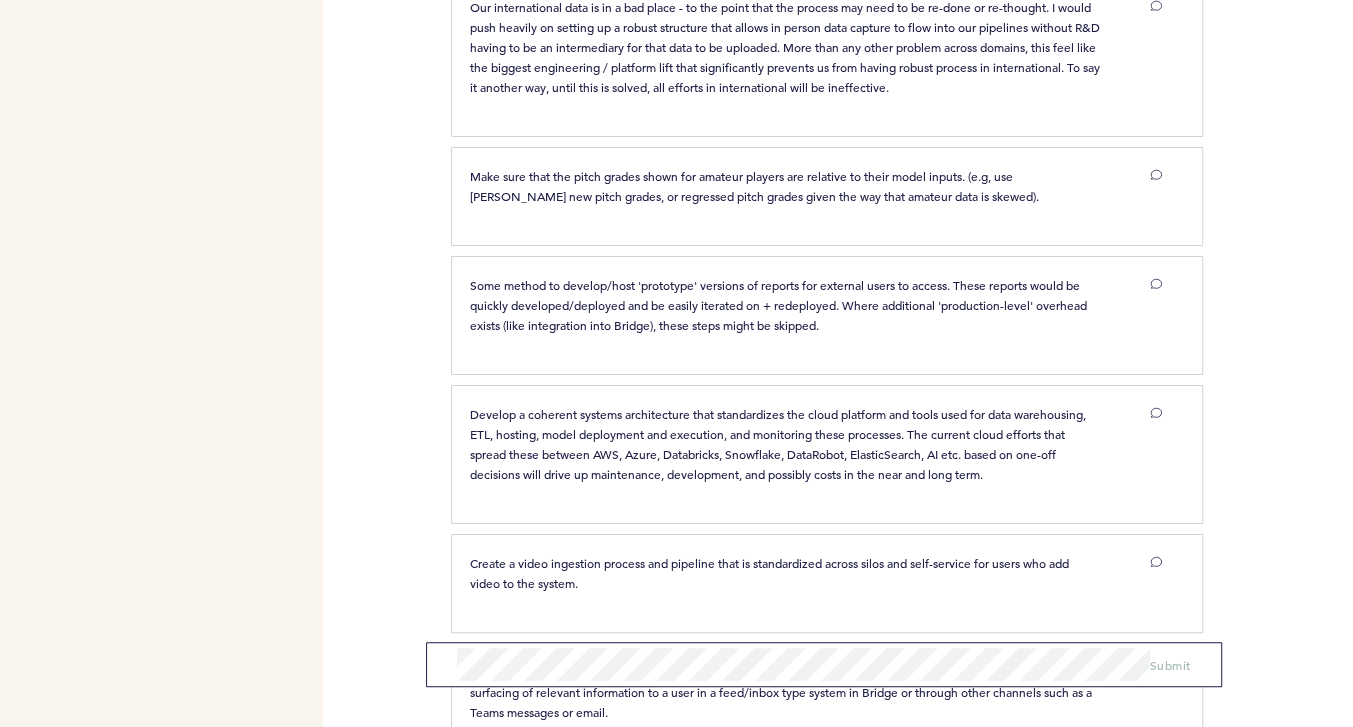 drag, startPoint x: 464, startPoint y: 415, endPoint x: 1018, endPoint y: 474, distance: 557.1328 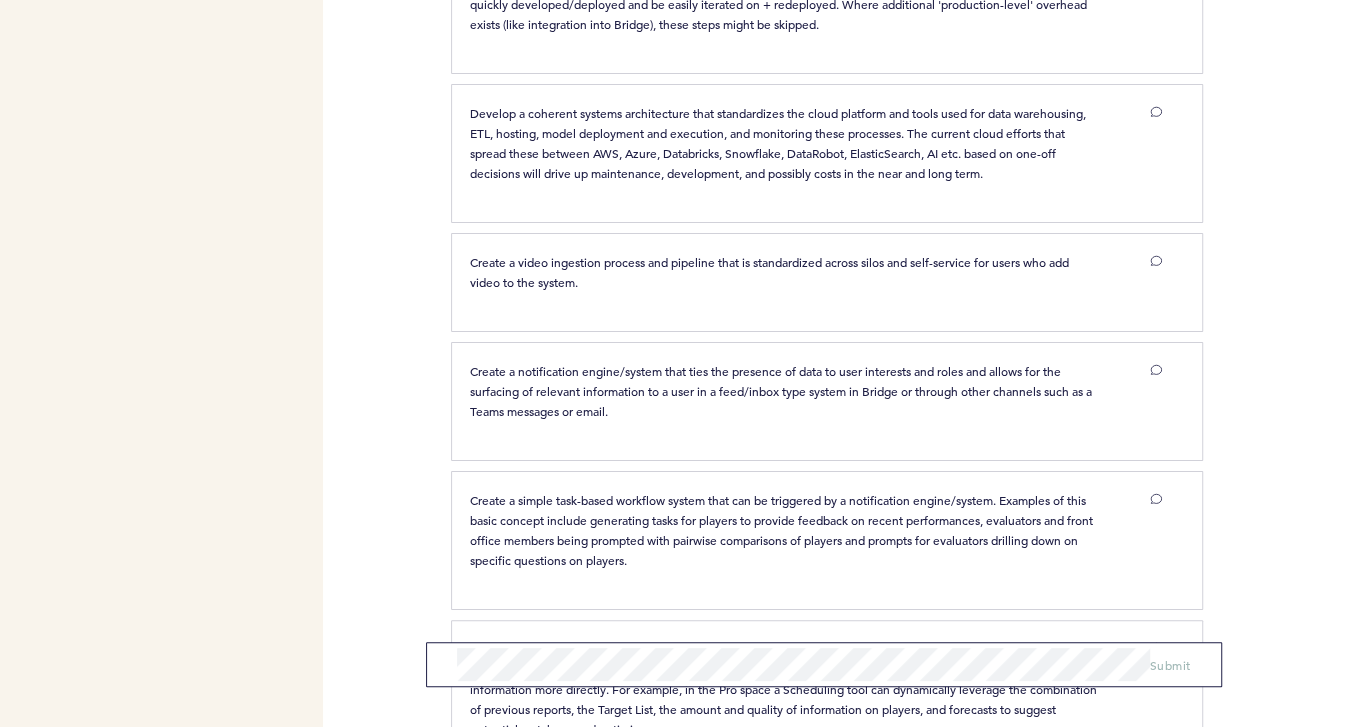 scroll, scrollTop: 2916, scrollLeft: 0, axis: vertical 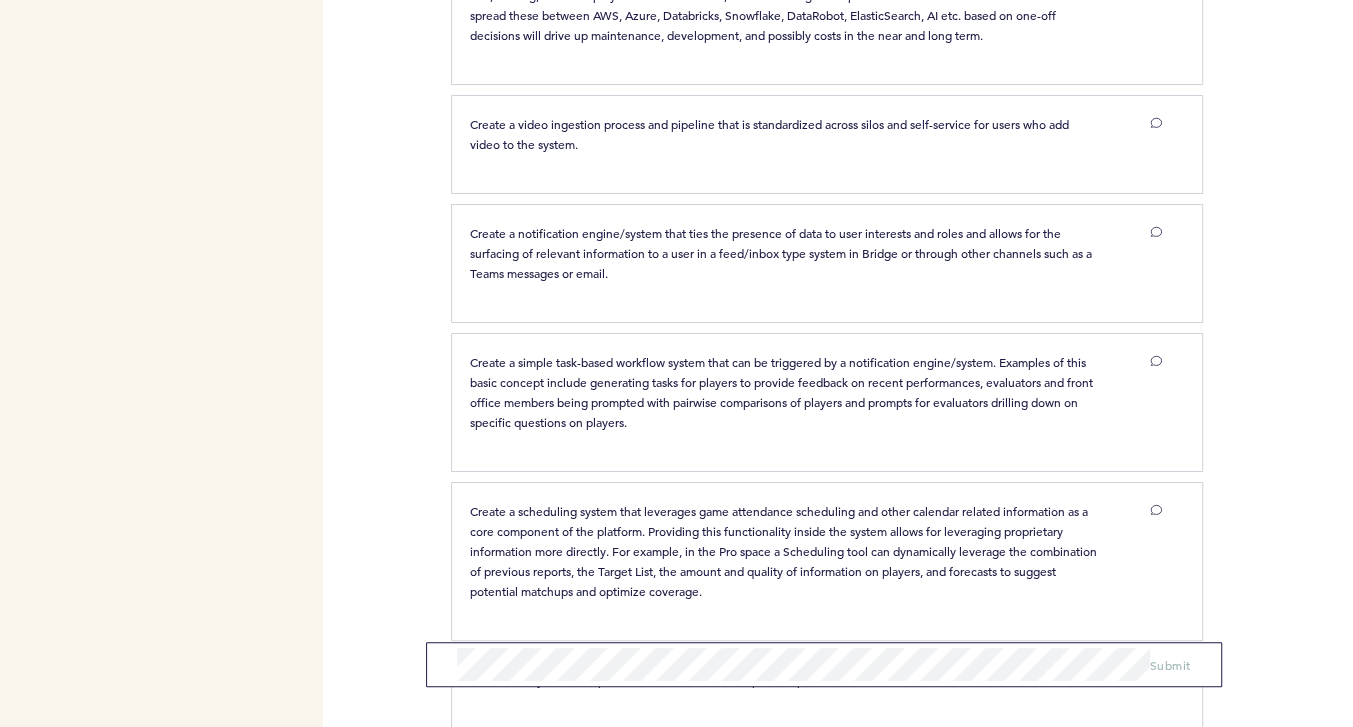 drag, startPoint x: 1018, startPoint y: 474, endPoint x: 1002, endPoint y: 493, distance: 24.839485 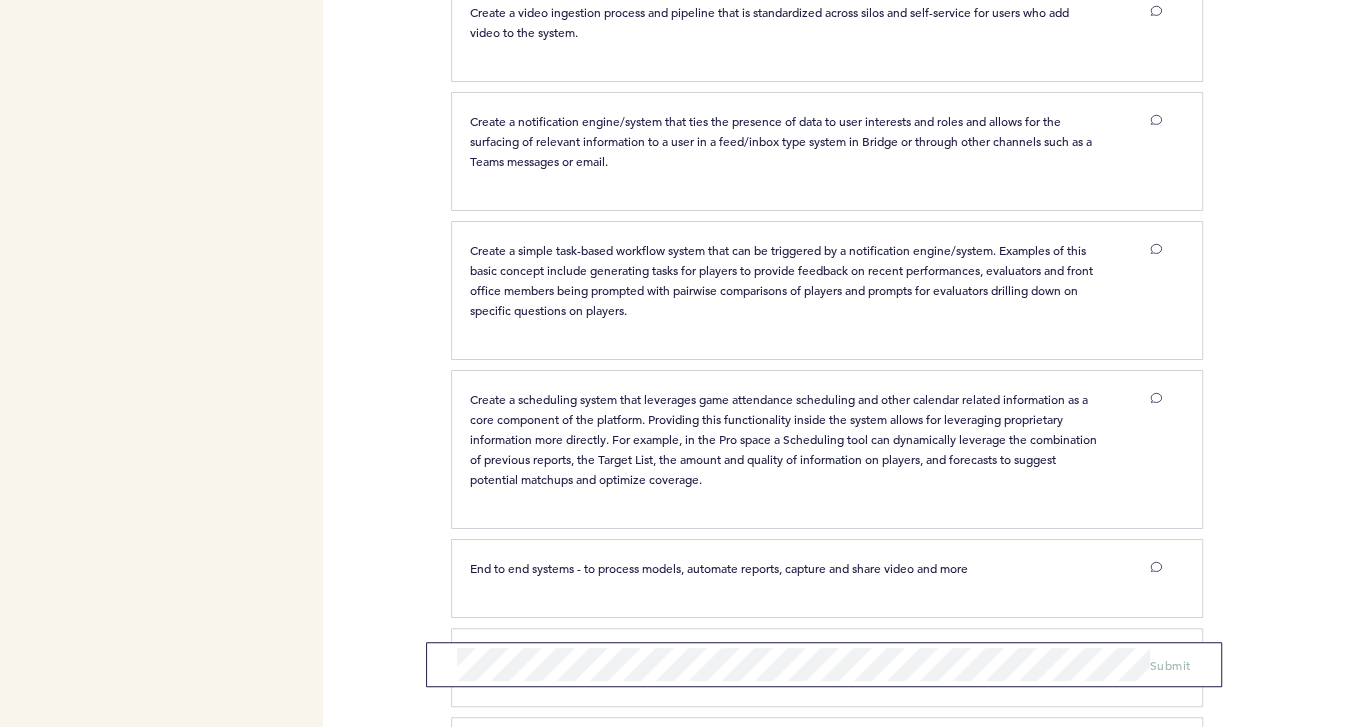scroll, scrollTop: 3148, scrollLeft: 0, axis: vertical 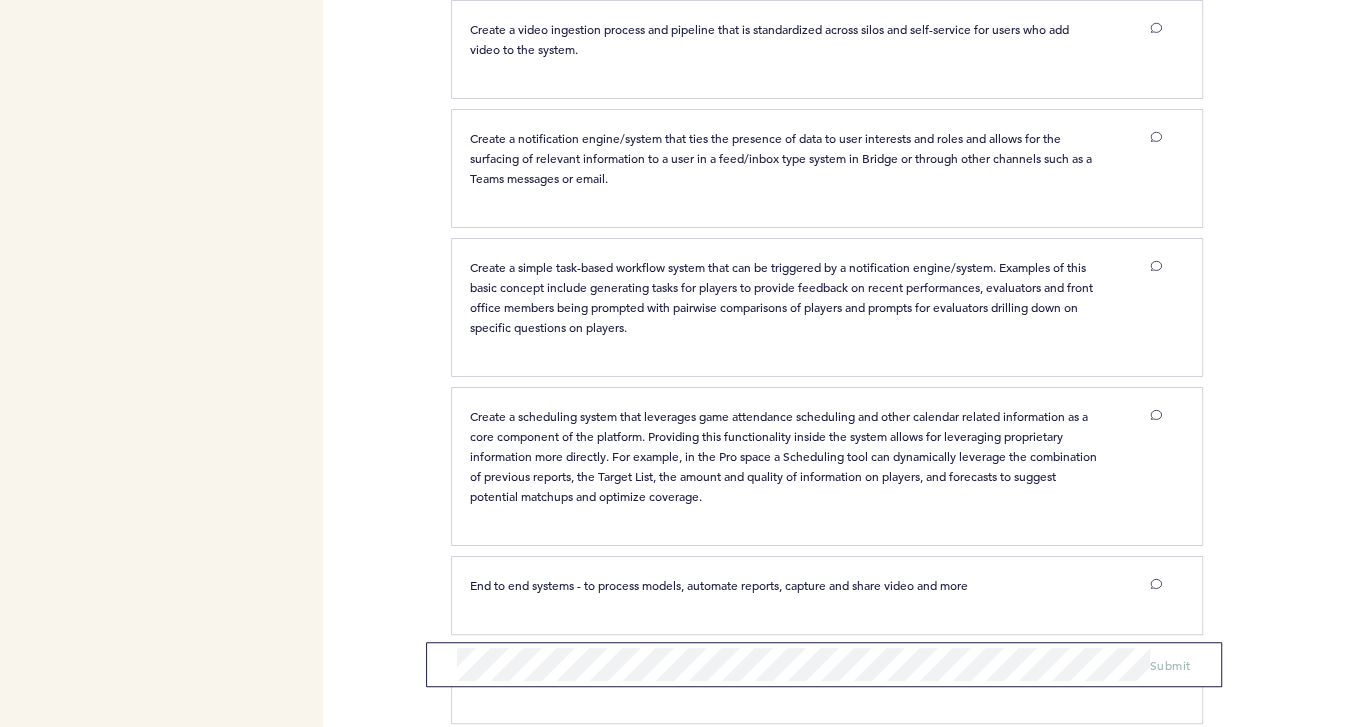 drag, startPoint x: 587, startPoint y: 176, endPoint x: 462, endPoint y: 141, distance: 129.80756 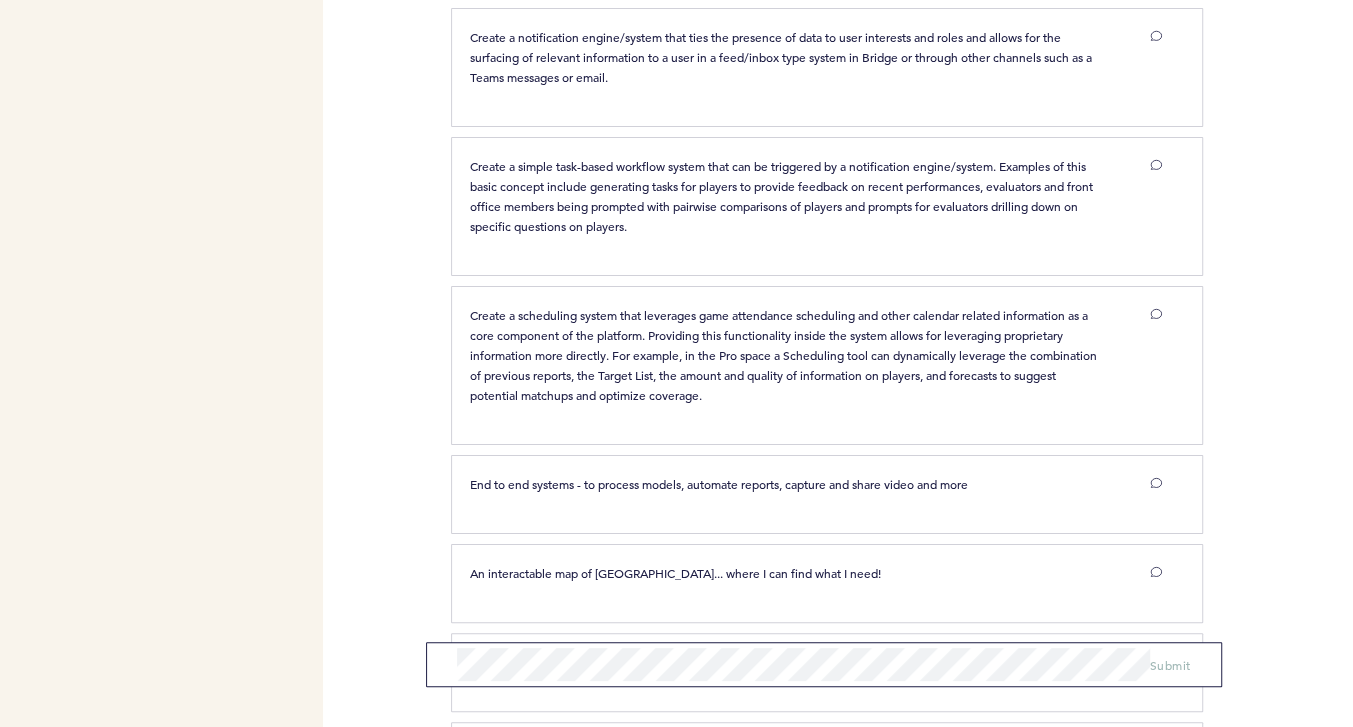 scroll, scrollTop: 3240, scrollLeft: 0, axis: vertical 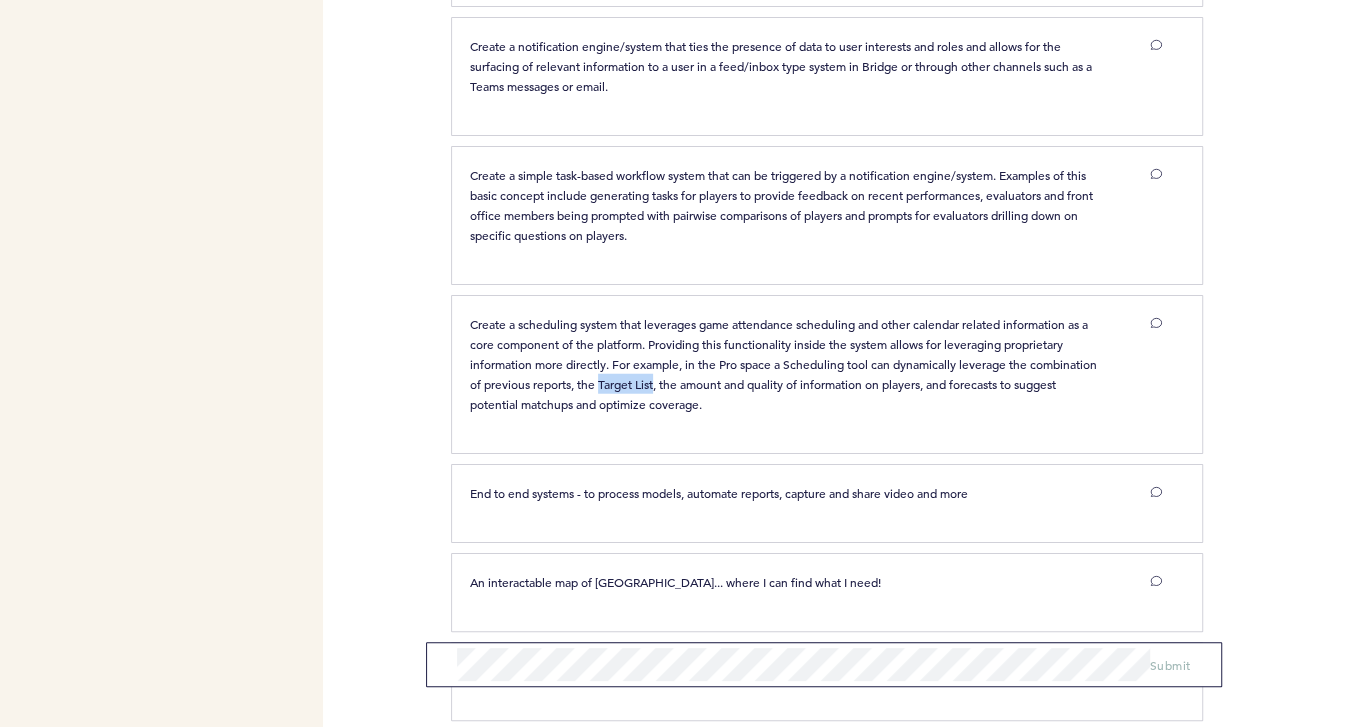 drag, startPoint x: 728, startPoint y: 384, endPoint x: 673, endPoint y: 385, distance: 55.00909 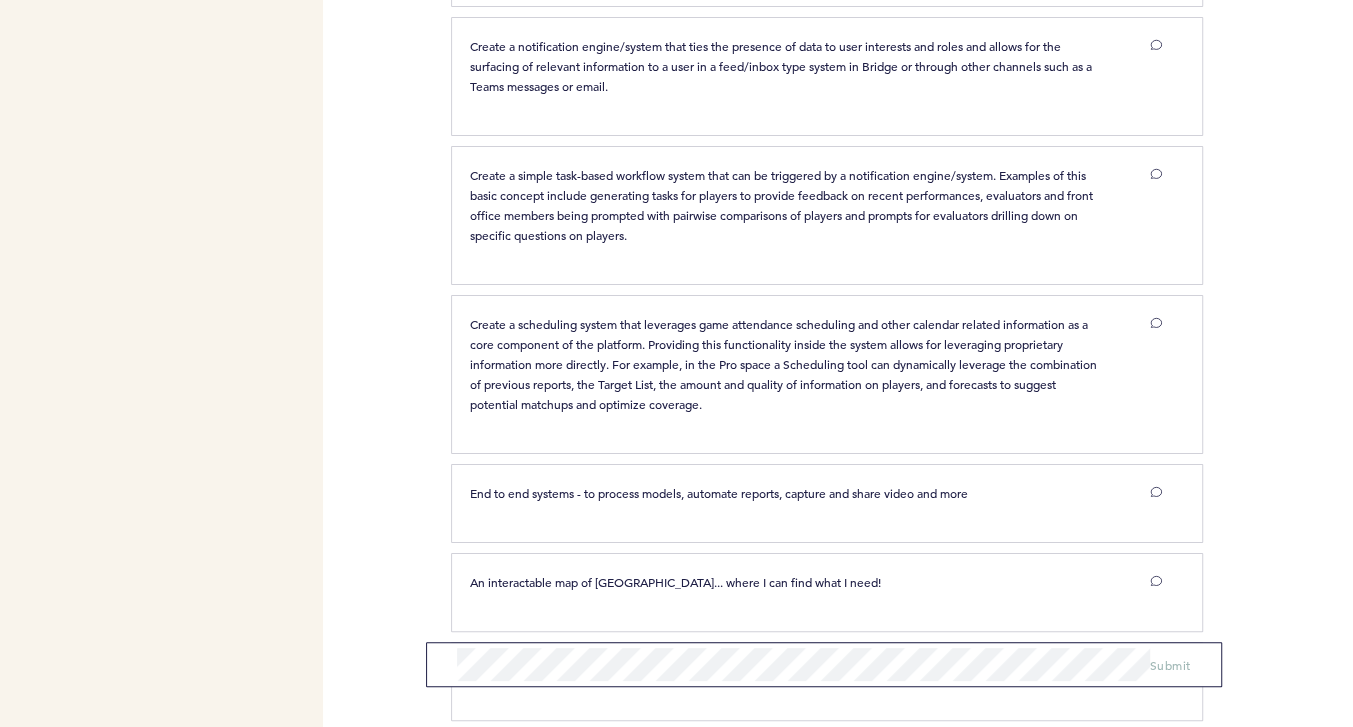 drag, startPoint x: 673, startPoint y: 385, endPoint x: 805, endPoint y: 410, distance: 134.34657 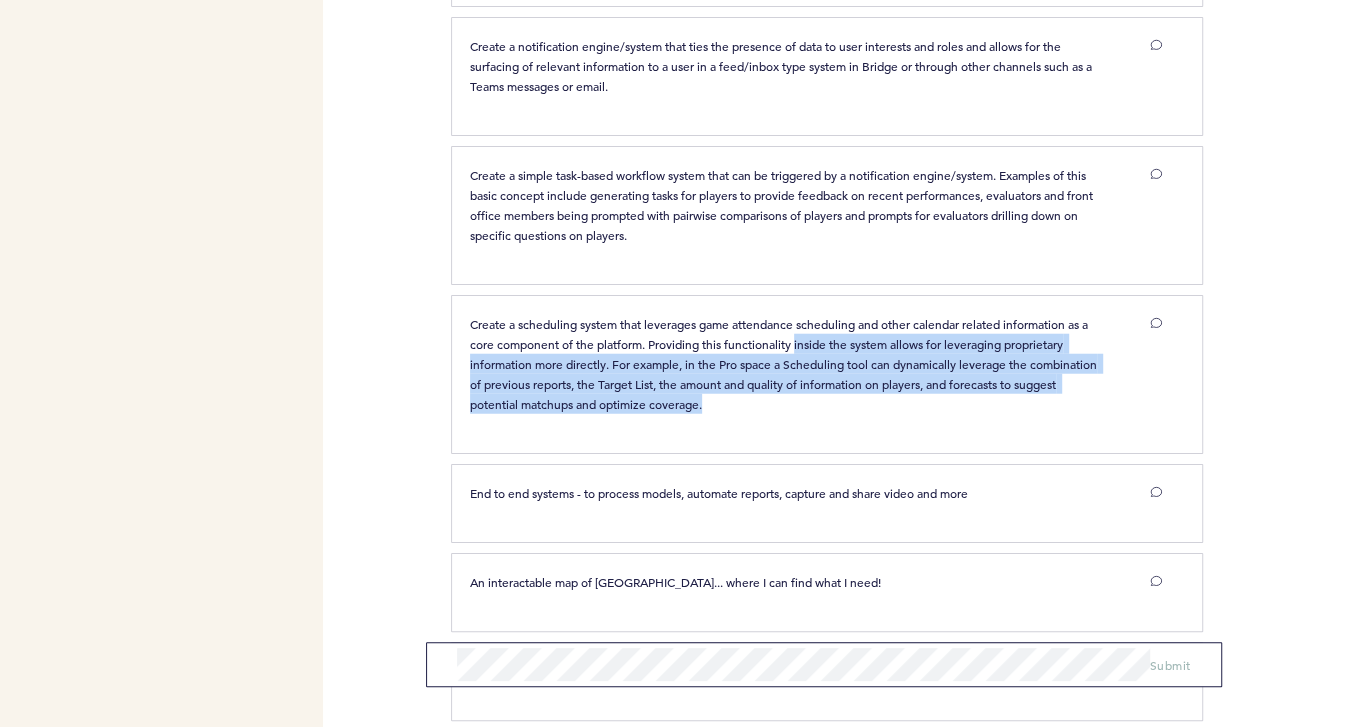 drag, startPoint x: 805, startPoint y: 410, endPoint x: 826, endPoint y: 354, distance: 59.808025 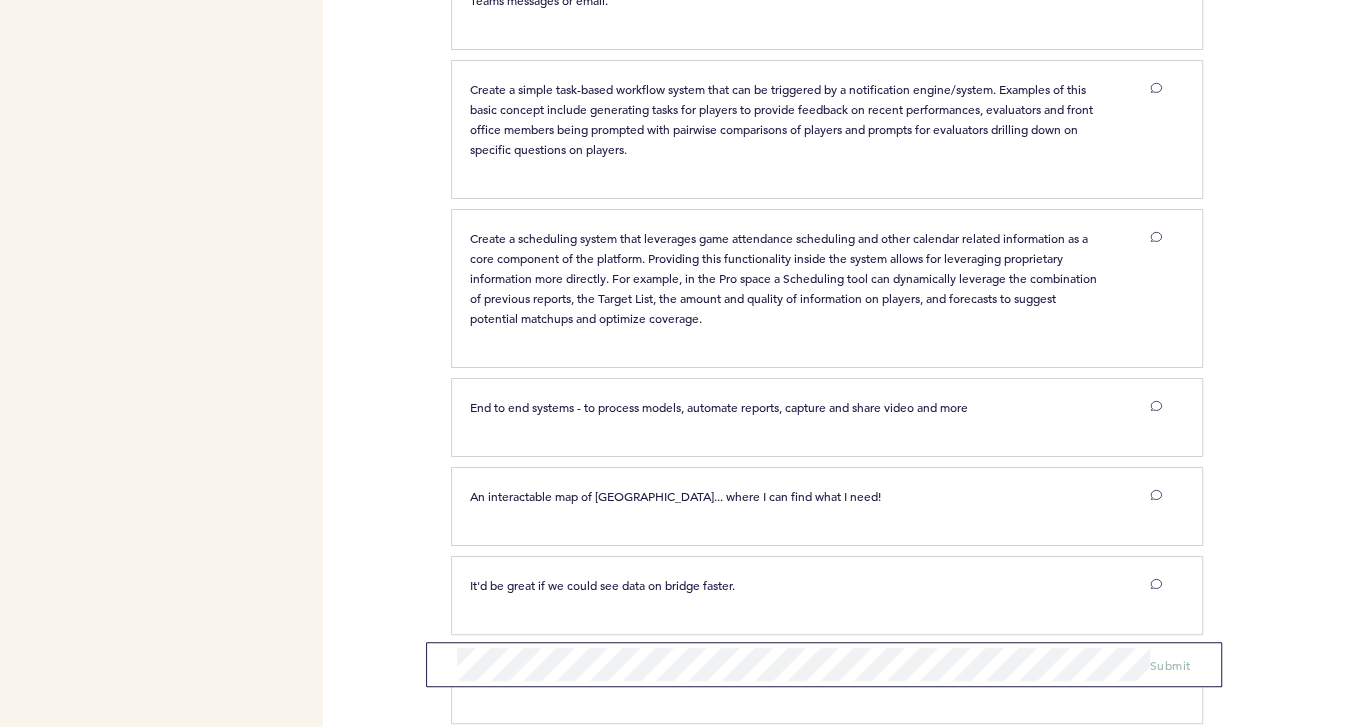 scroll, scrollTop: 3328, scrollLeft: 0, axis: vertical 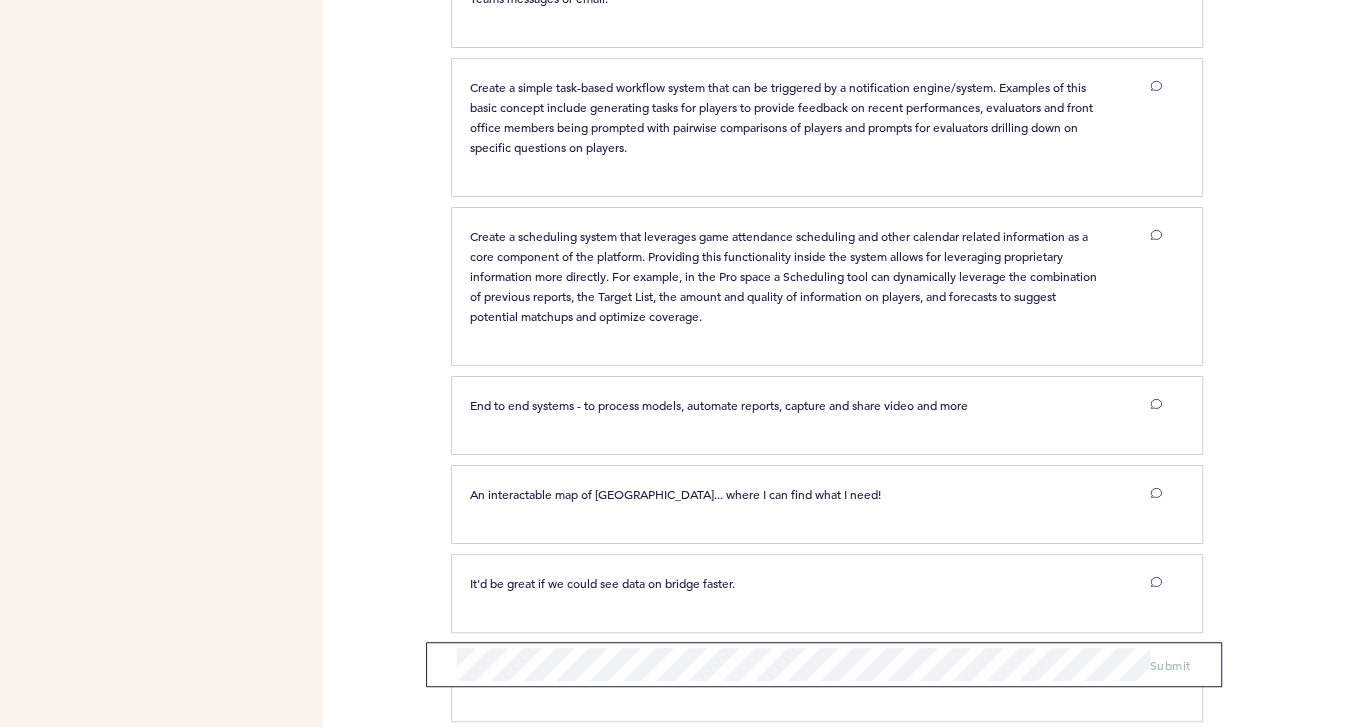 click on "An interactable map of [GEOGRAPHIC_DATA]... where I can find what I need!" at bounding box center (675, 494) 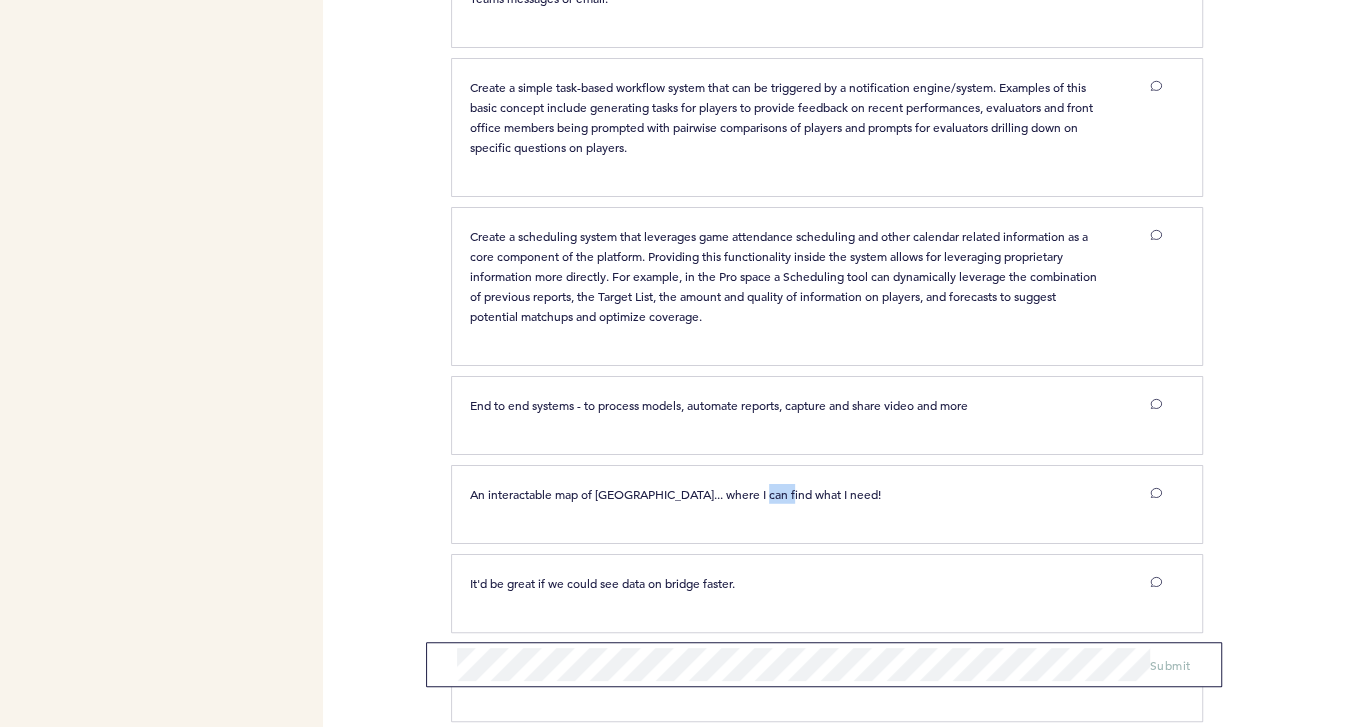 click on "An interactable map of [GEOGRAPHIC_DATA]... where I can find what I need!" at bounding box center [675, 494] 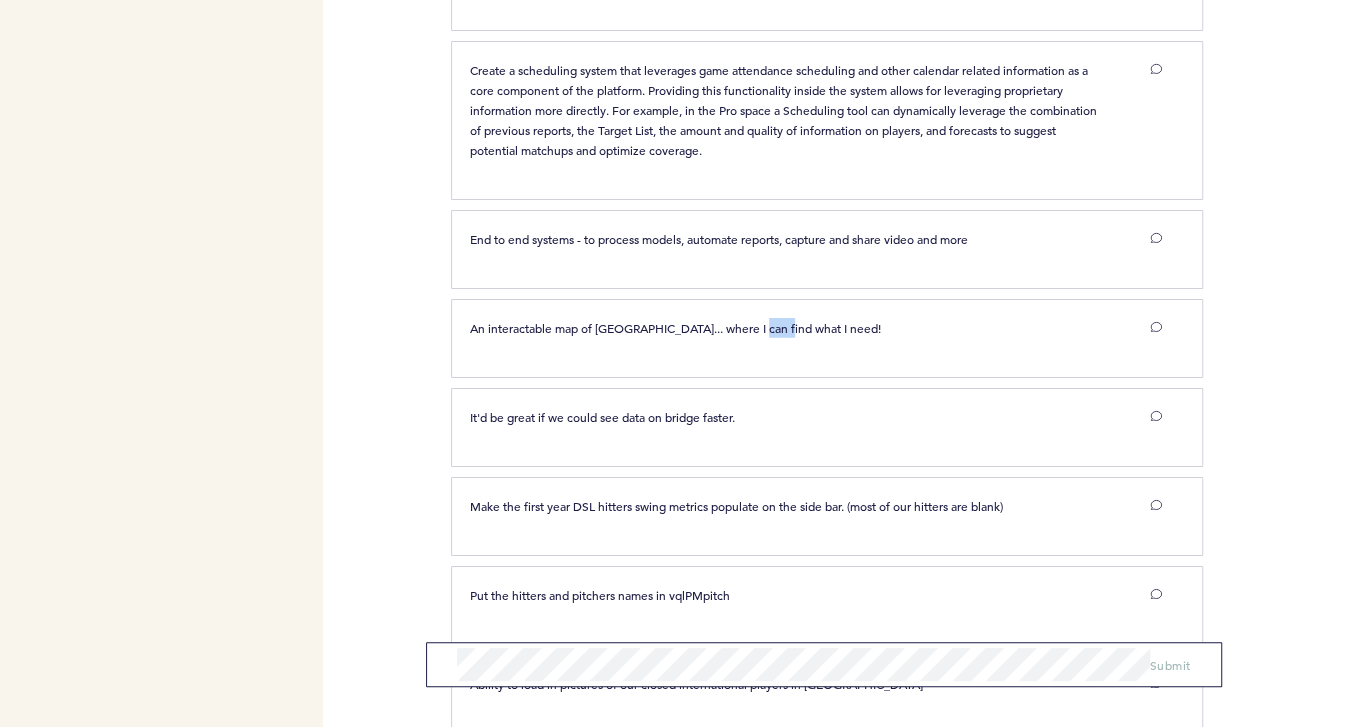 scroll, scrollTop: 3495, scrollLeft: 0, axis: vertical 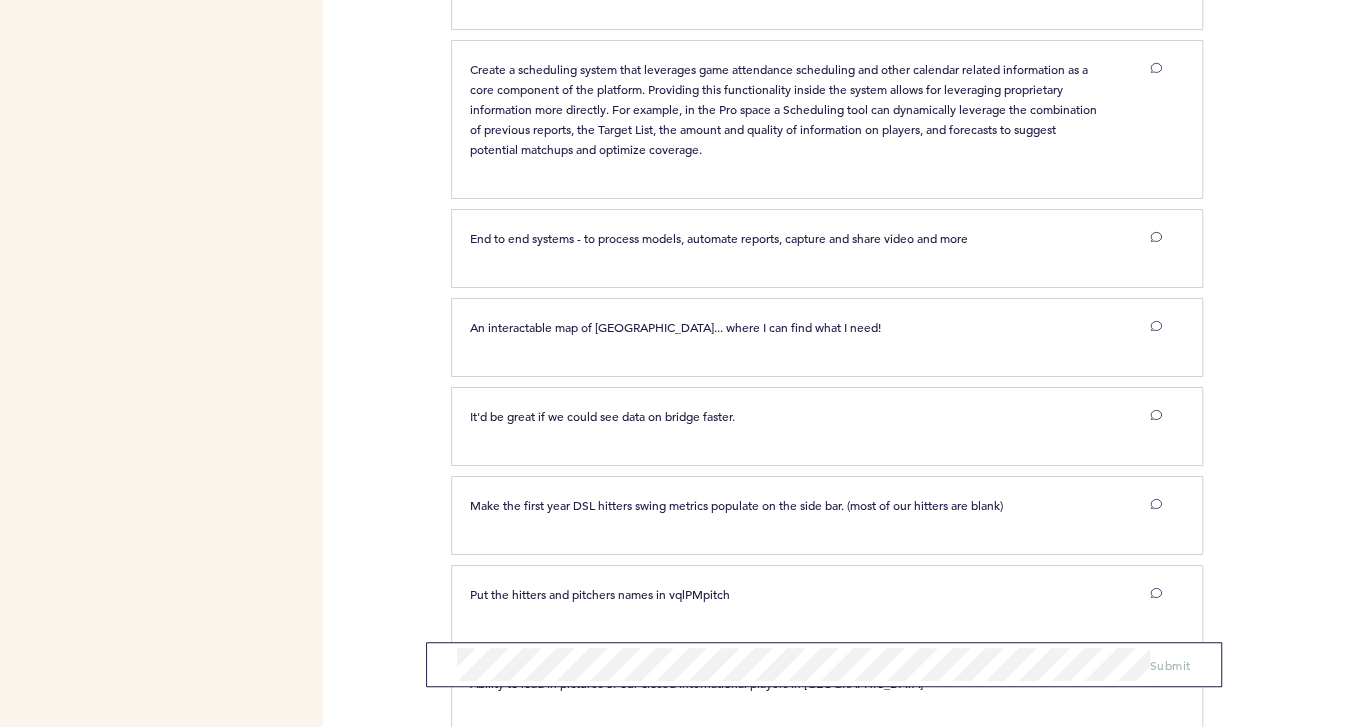 click on "It'd be great if we could see data on bridge faster." at bounding box center [602, 416] 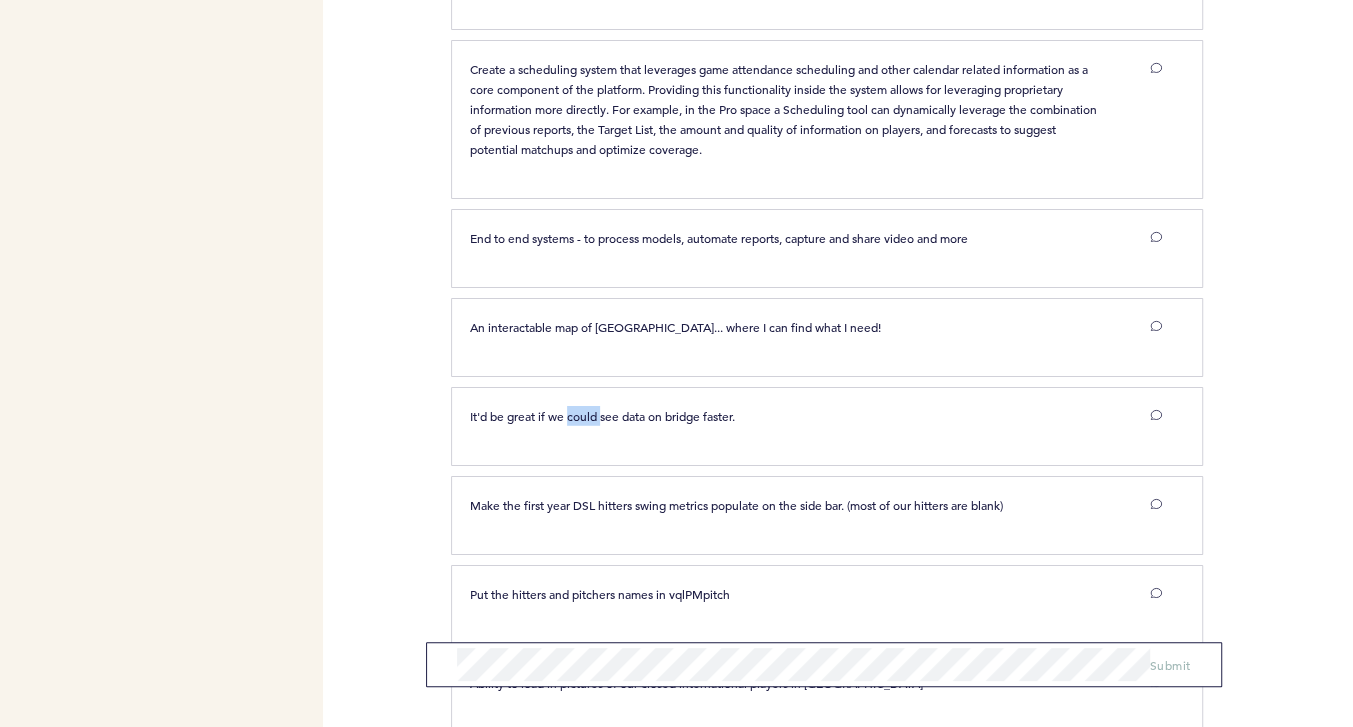 click on "It'd be great if we could see data on bridge faster." at bounding box center (602, 416) 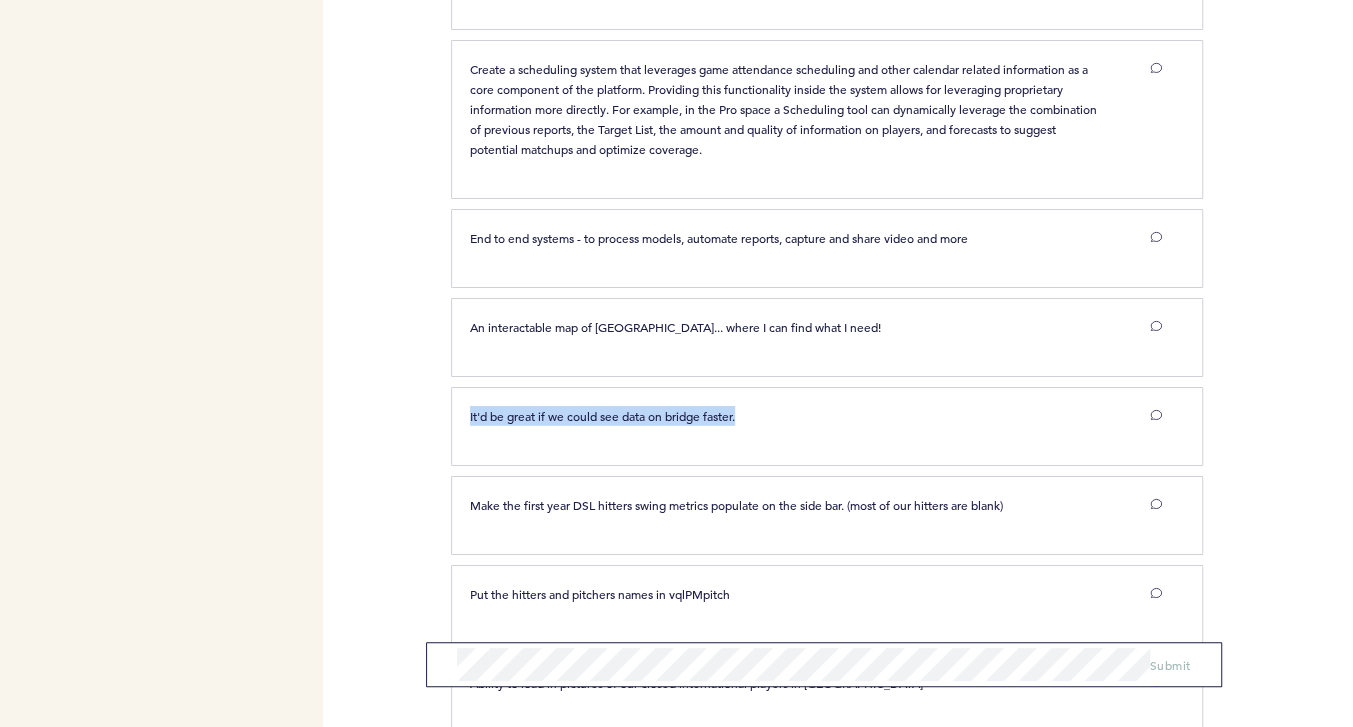 click on "It'd be great if we could see data on bridge faster." at bounding box center (602, 416) 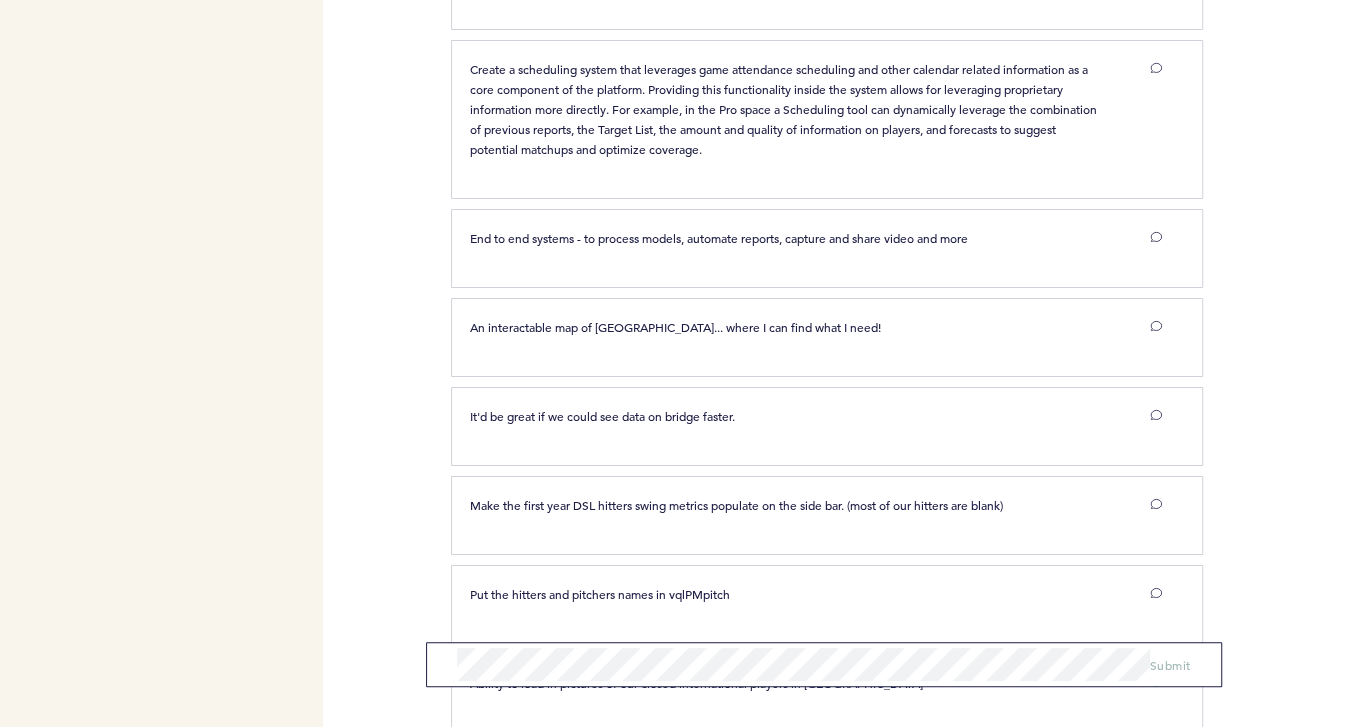 click on "Flights  Pirates  [PERSON_NAME][EMAIL_ADDRESS][PERSON_NAME][DOMAIN_NAME]   Team Domain: pirates   Notification Preferences   Reset Password   Help Center   Logout  Flight Platform Team Ideas [PERSON_NAME] Shortlink [URL][DOMAIN_NAME]  Copy  Timing Stage 1  - Contribute   1D 8H   Started Fri. at 3:13pm  Stage 1  In Stage 1, you can contribute your ideas, feedback, or information. Submit as many "balloons" (responses, to the question above) as you want here. Try to only submit one idea per balloon!   When you are ready, you can toggle on collaborate mode to reveal and start commenting on other contributors' balloons.  Learn More Stage 2  - Pump   1D 8H   Starts Fri. at 11:59pm  Stage 2  In Stage 2, you vote on the responses by pumping the balloons that you like or support.   Click once for balloons you support/like and twice for your top choices.  Learn More Flight End  - Results  1D 8H  Ends [DATE]  Participation Participants 15 Stage 1 67% Stage 2 0% Overall 67%  Question 1 of 1   1   You are in  Collaboration Mode. 2" at bounding box center [676, 363] 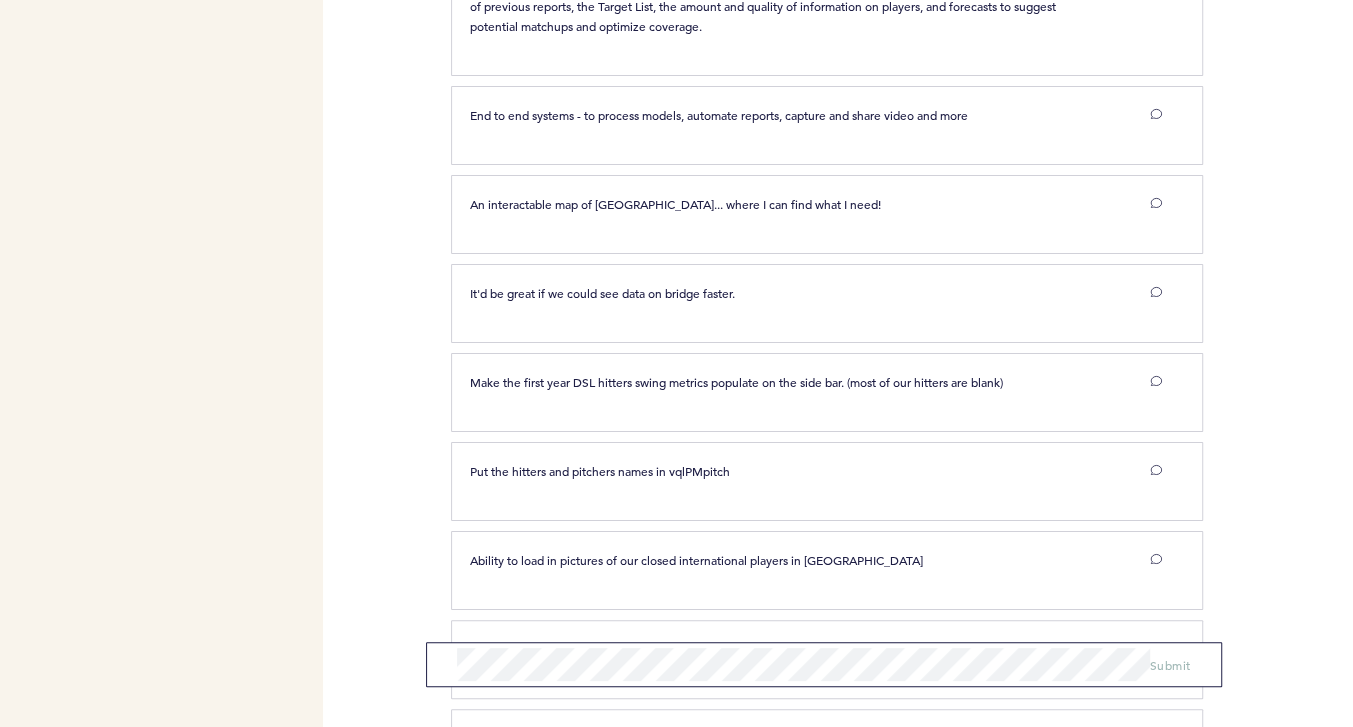 scroll, scrollTop: 3620, scrollLeft: 0, axis: vertical 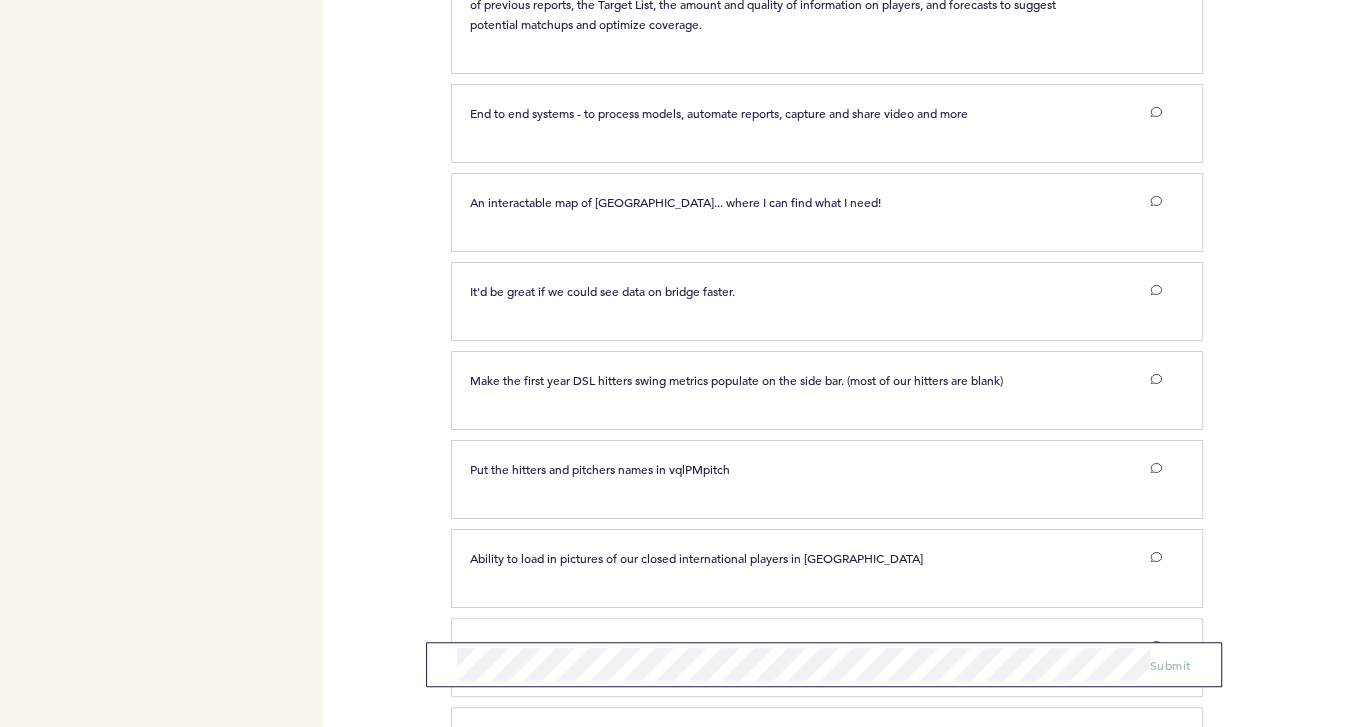 click on "Make the first year DSL hitters swing metrics populate on the side bar. (most of our hitters are blank)" at bounding box center [736, 380] 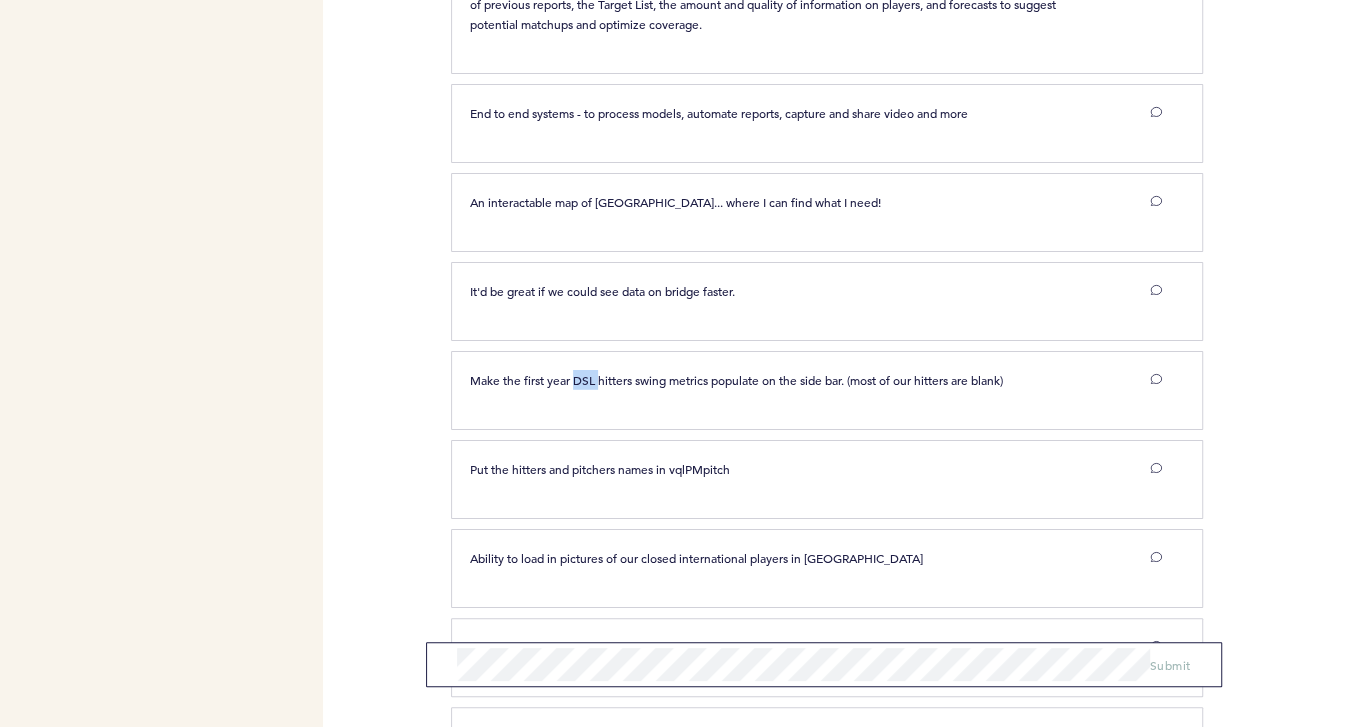 click on "Make the first year DSL hitters swing metrics populate on the side bar. (most of our hitters are blank)" at bounding box center [736, 380] 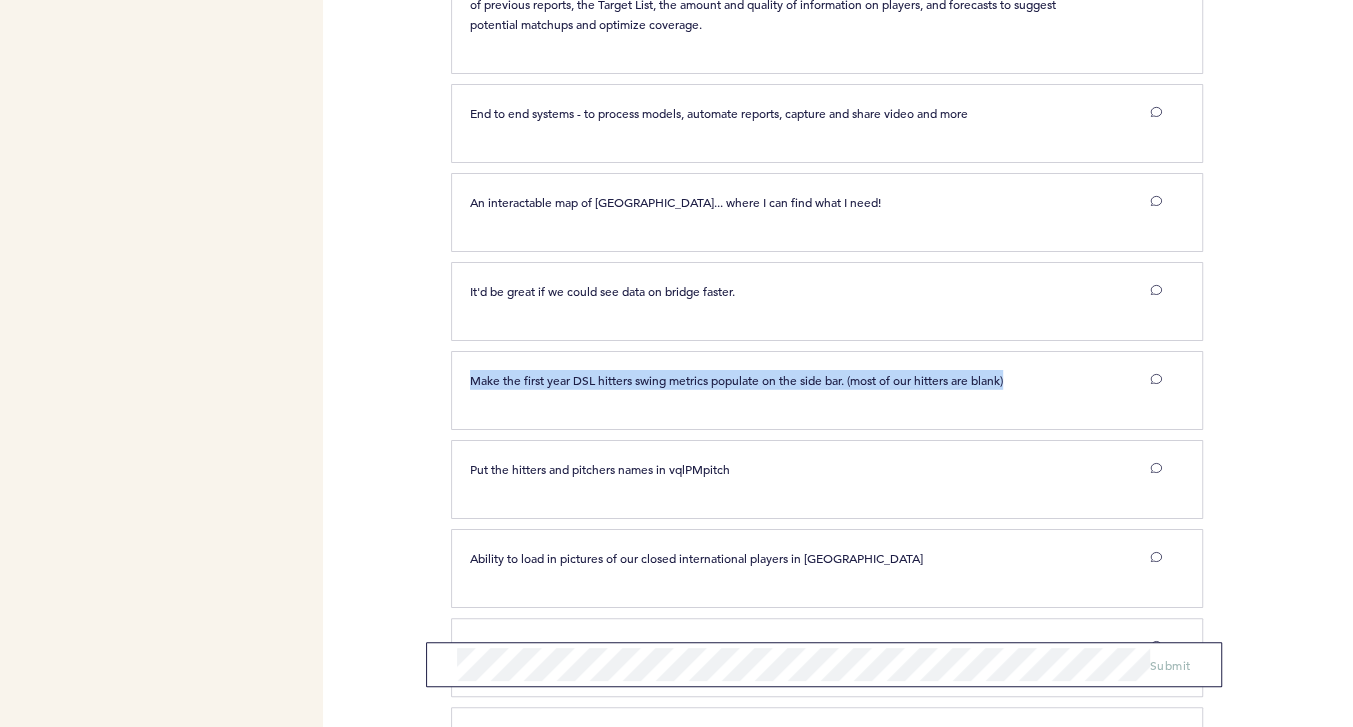 click on "Make the first year DSL hitters swing metrics populate on the side bar. (most of our hitters are blank)" at bounding box center (736, 380) 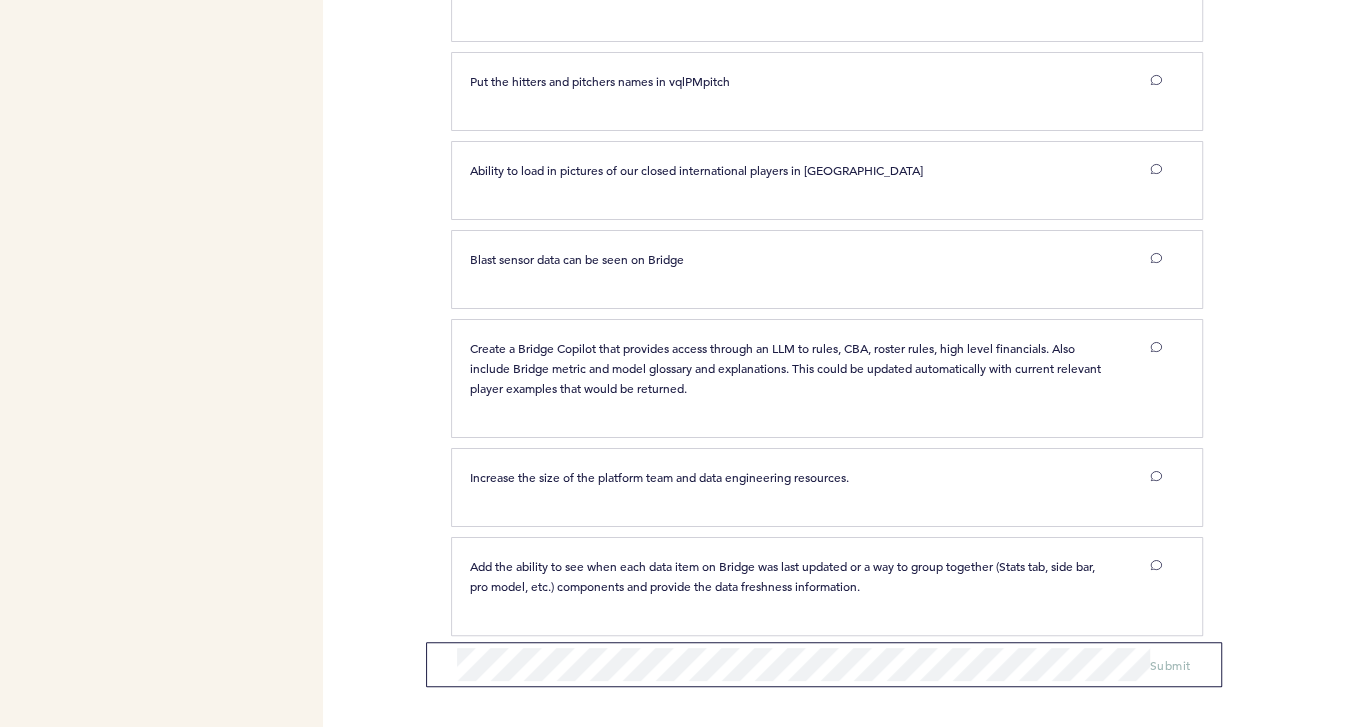 scroll, scrollTop: 4021, scrollLeft: 0, axis: vertical 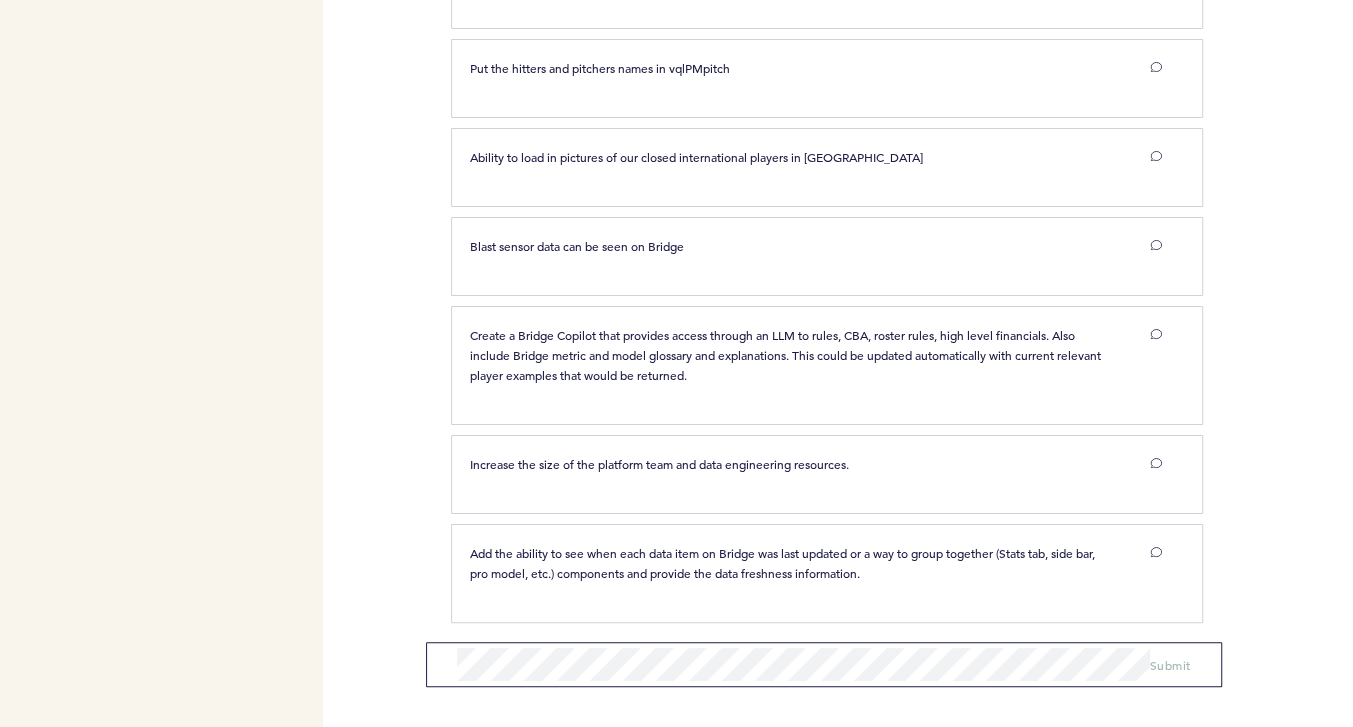 click on "Increase the size of the platform team and data engineering resources." at bounding box center (659, 464) 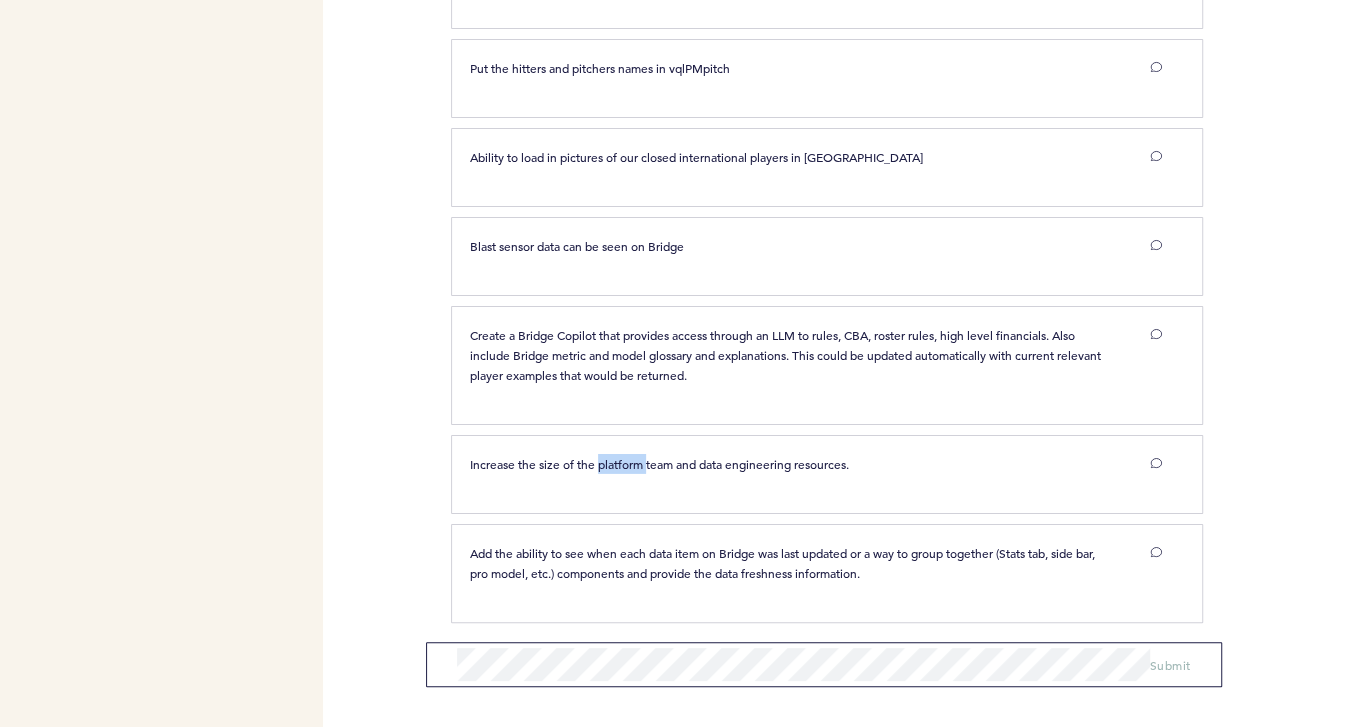 click on "Increase the size of the platform team and data engineering resources." at bounding box center [659, 464] 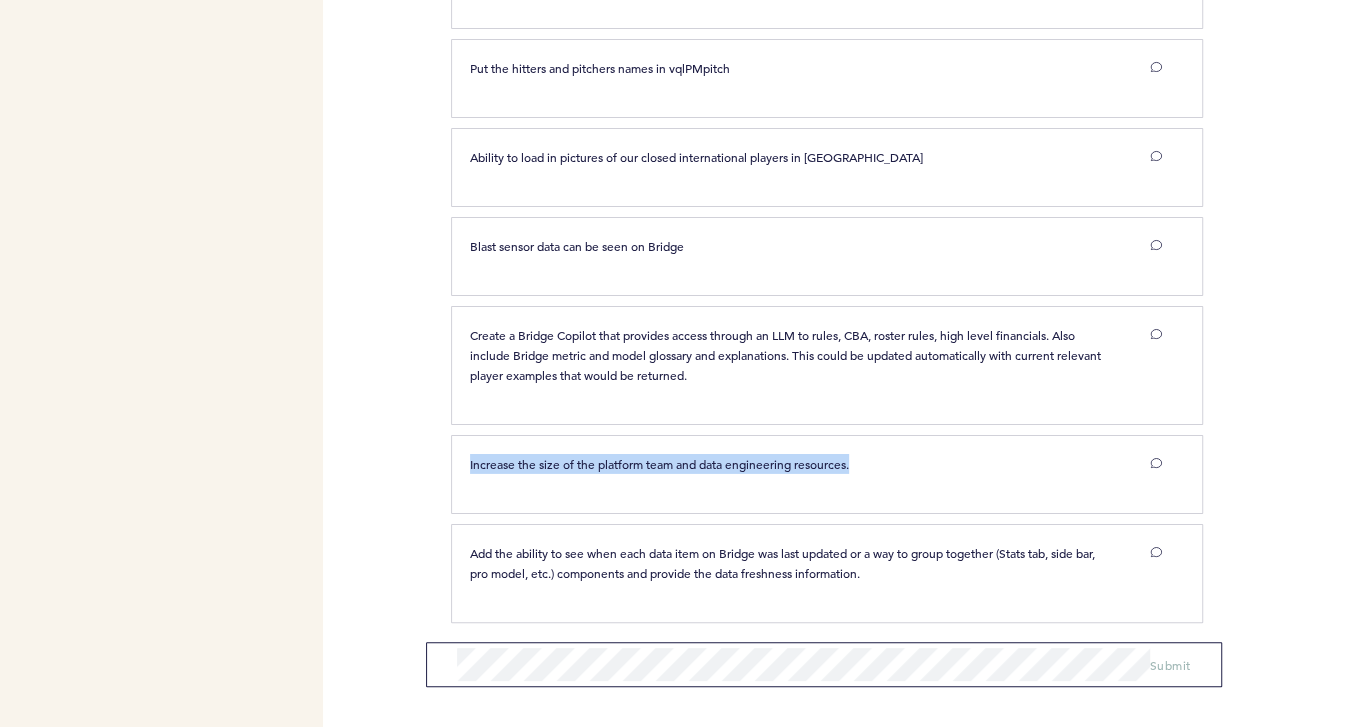click on "Increase the size of the platform team and data engineering resources." at bounding box center (659, 464) 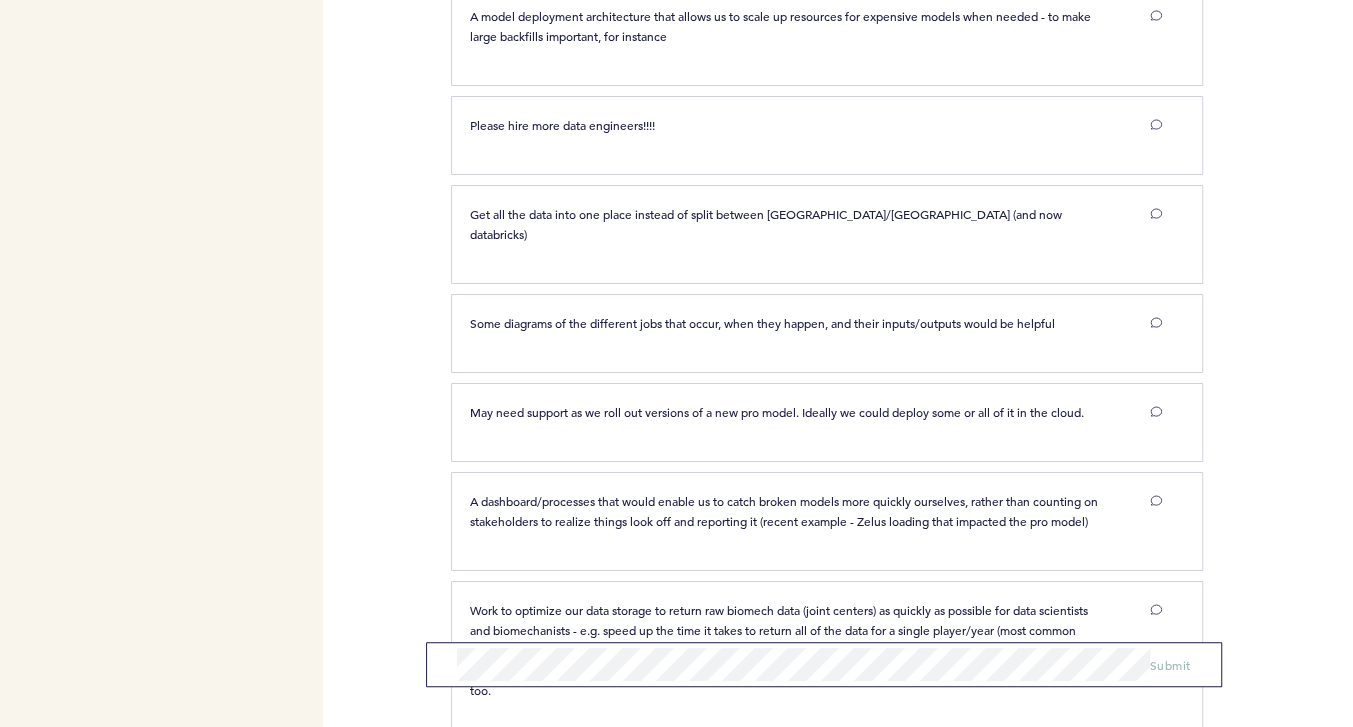 scroll, scrollTop: 1491, scrollLeft: 0, axis: vertical 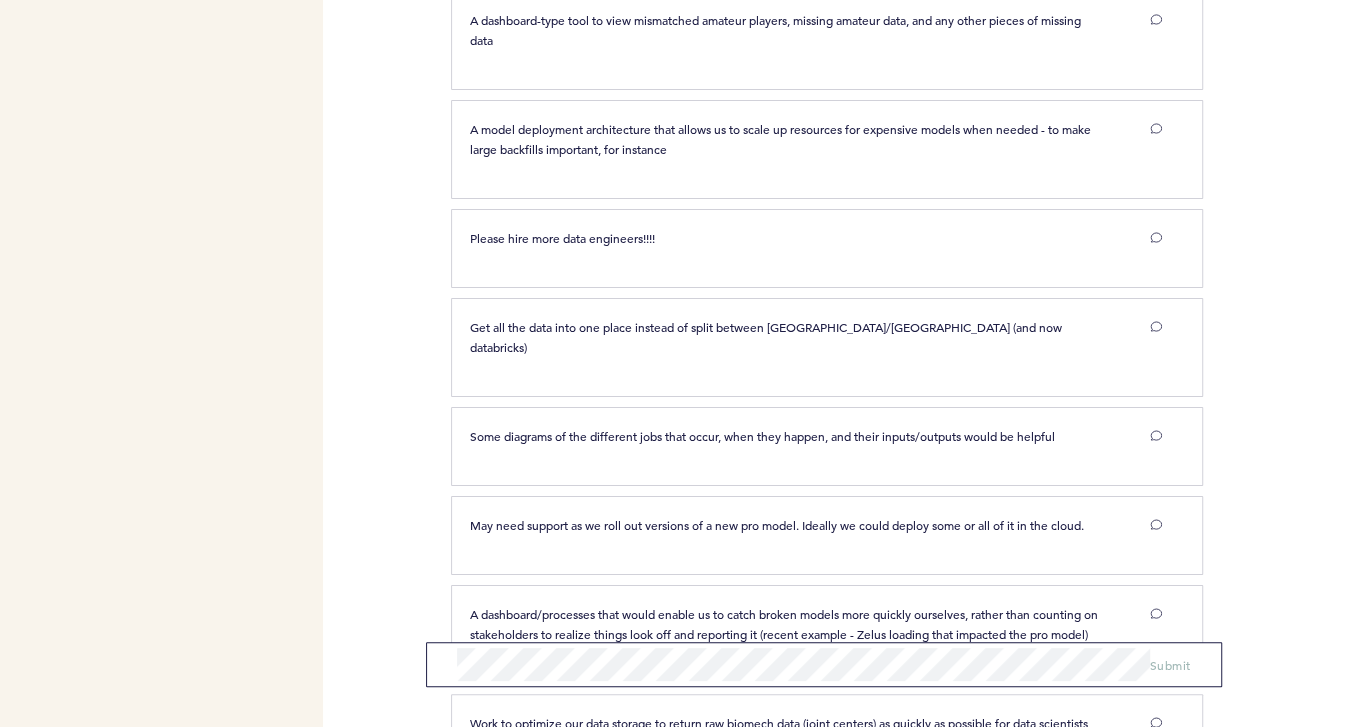 click on "Please hire more data engineers!!!!" at bounding box center [562, 238] 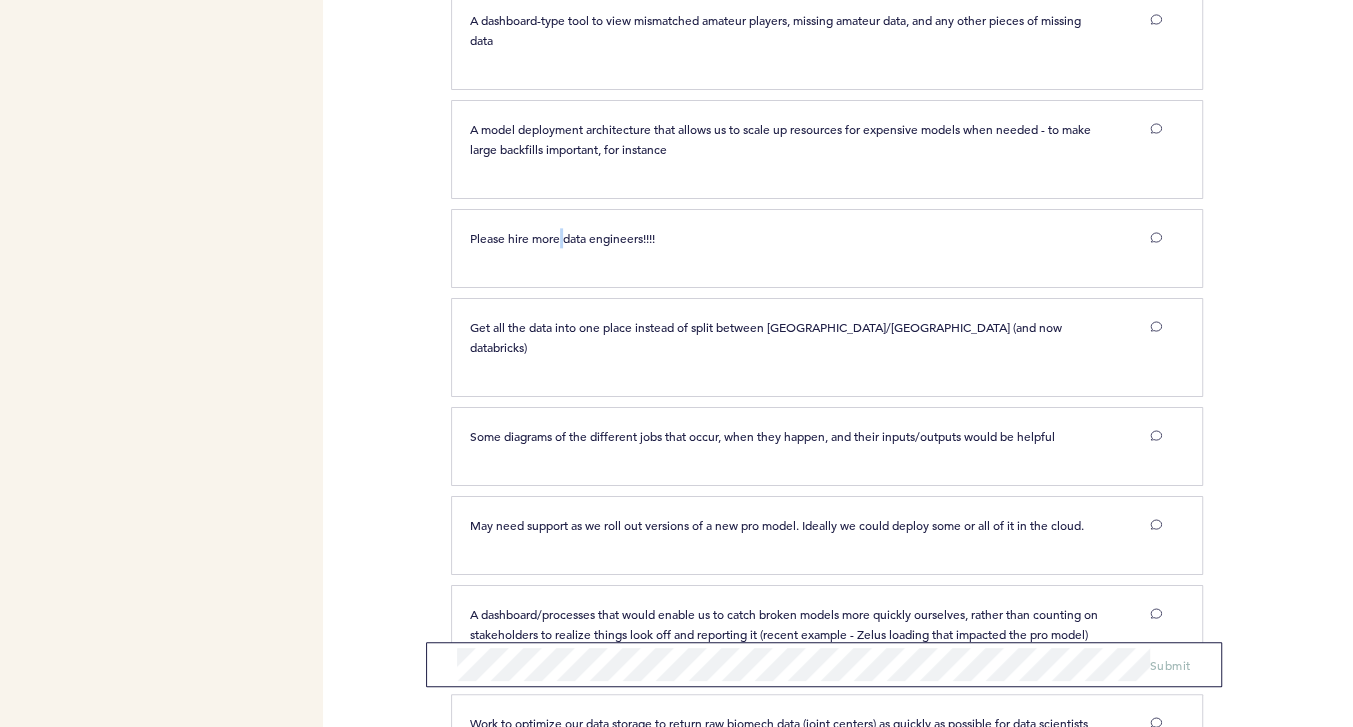 click on "Please hire more data engineers!!!!" at bounding box center [562, 238] 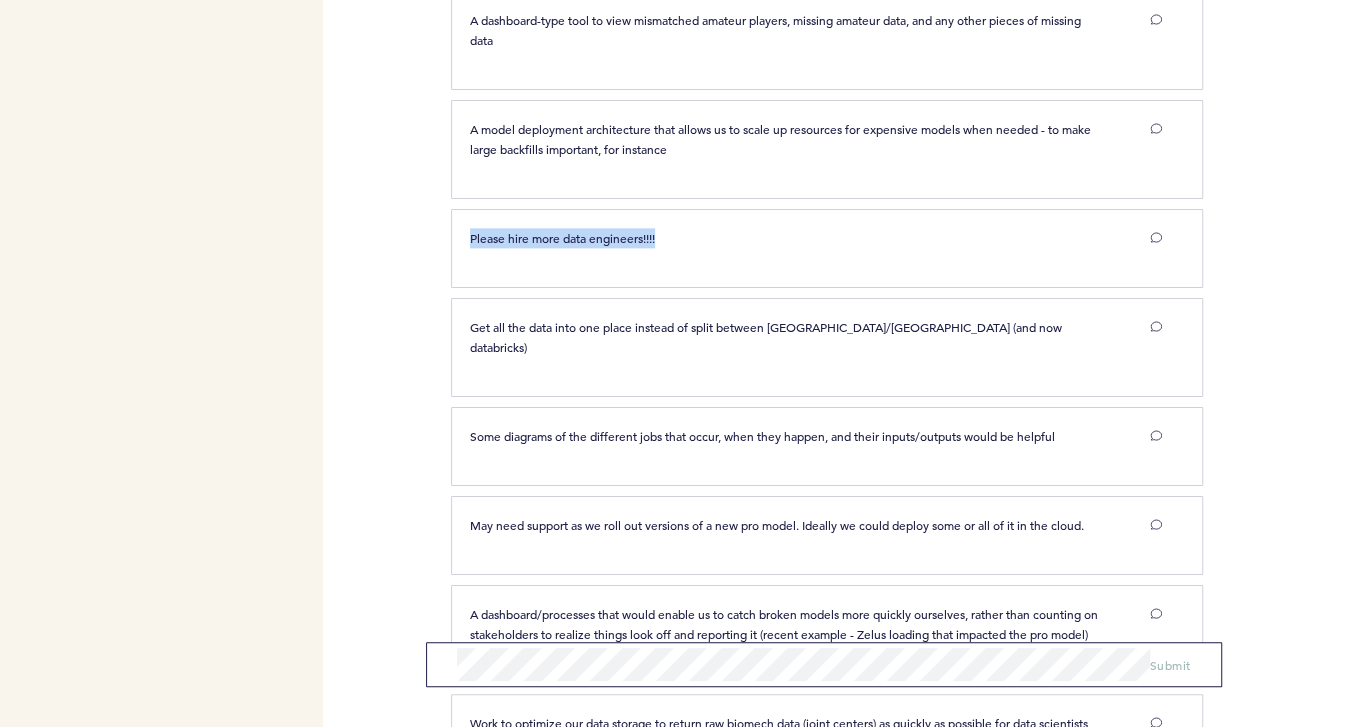 click on "Please hire more data engineers!!!!" at bounding box center (562, 238) 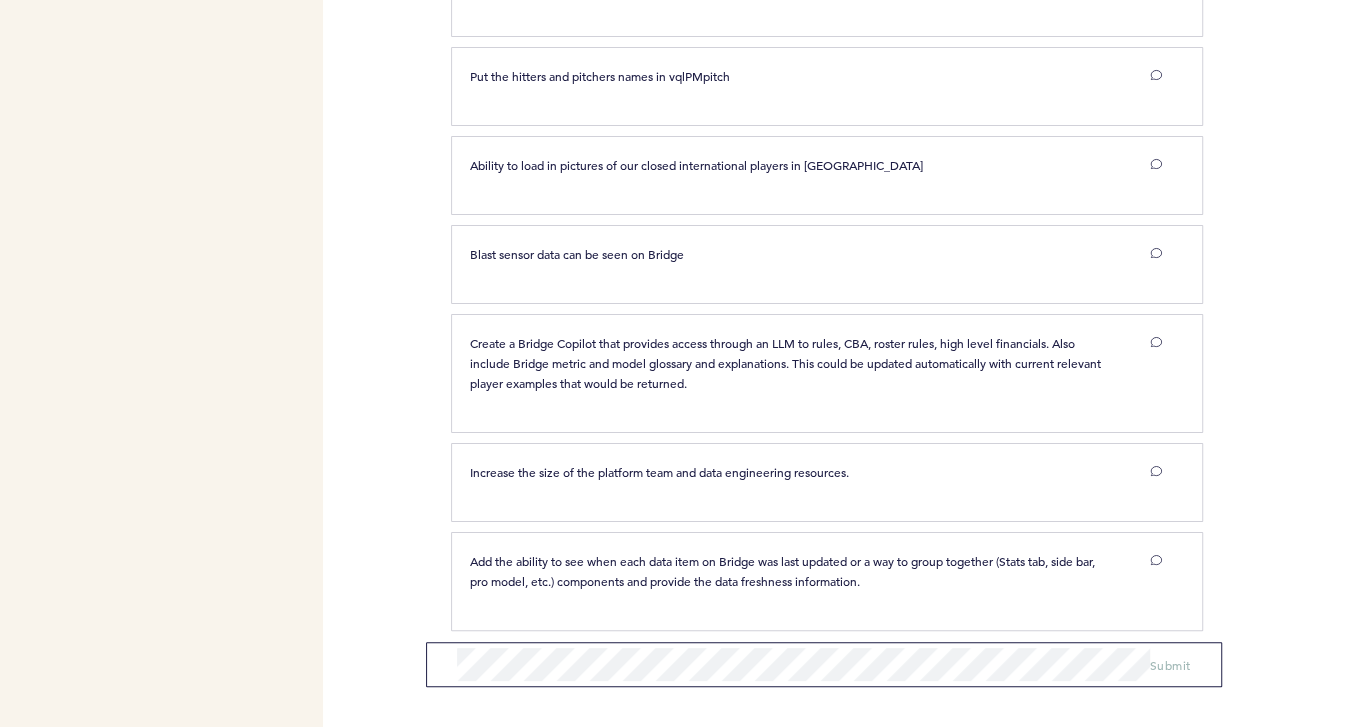 scroll, scrollTop: 4021, scrollLeft: 0, axis: vertical 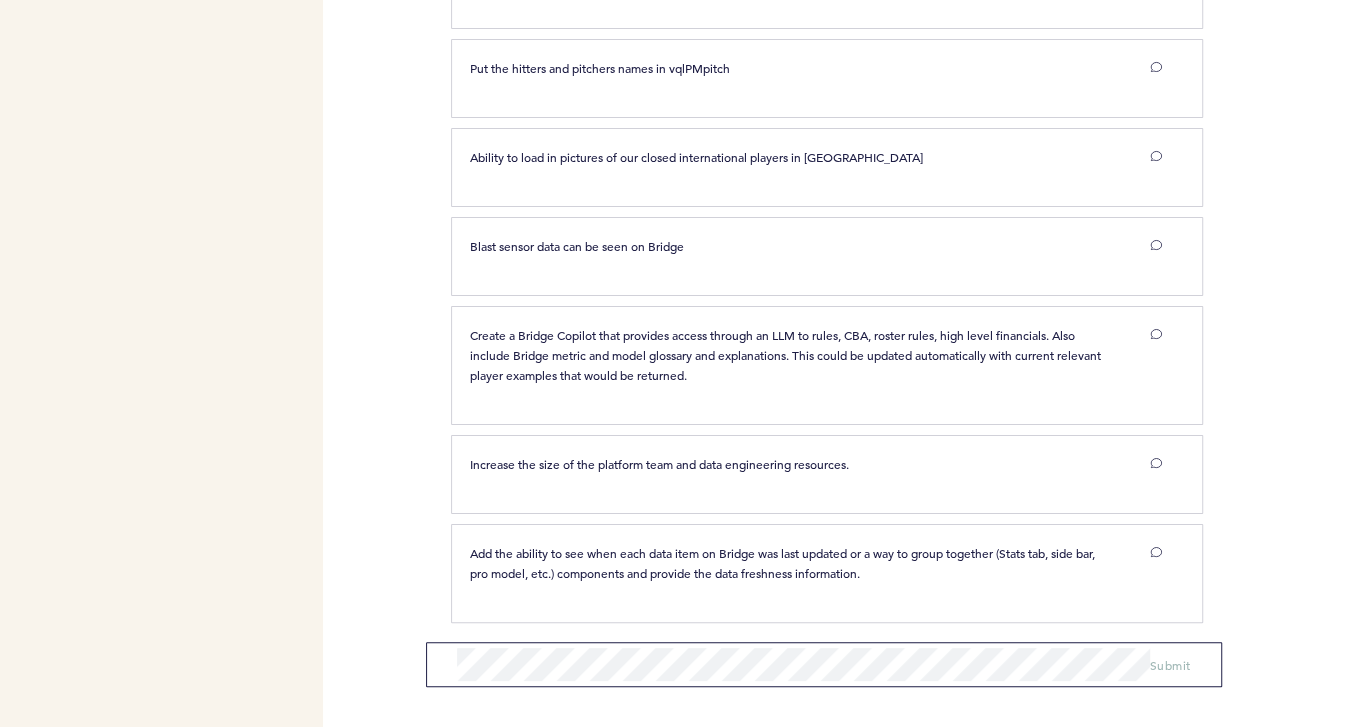 drag, startPoint x: 561, startPoint y: 242, endPoint x: 434, endPoint y: 324, distance: 151.17209 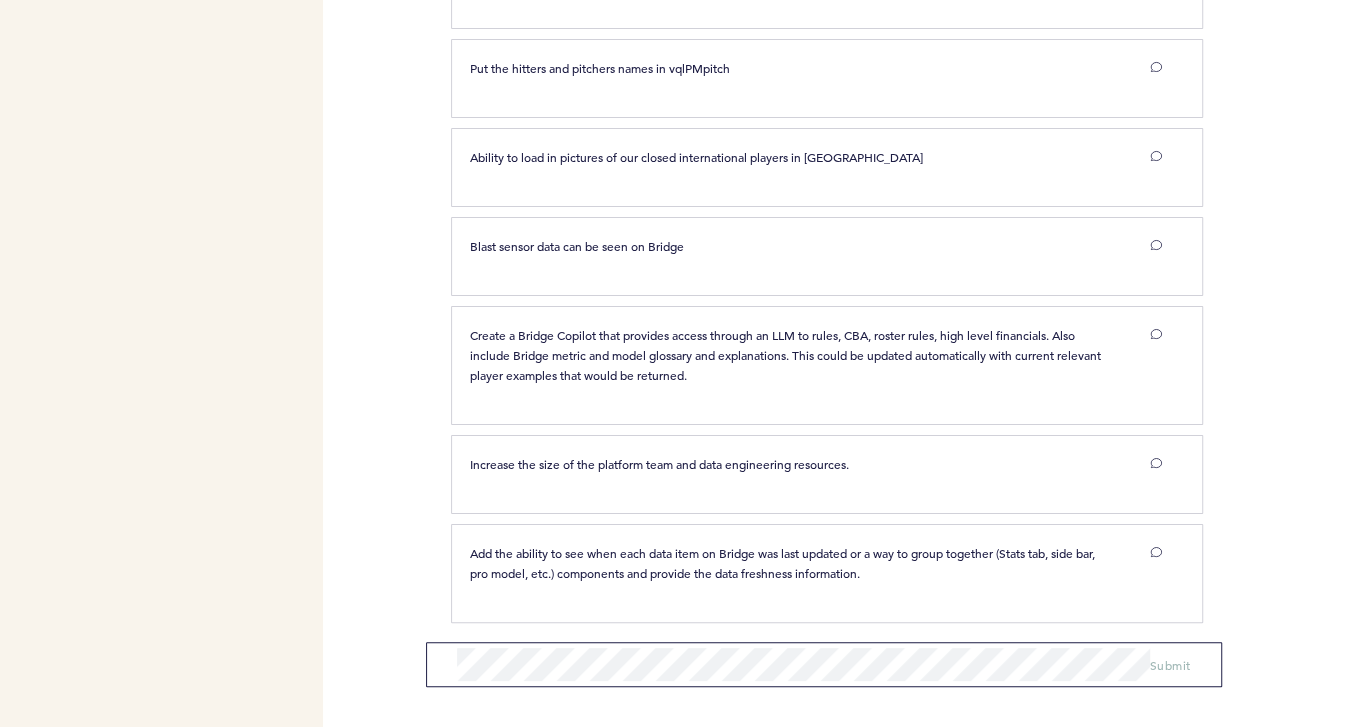 click on "Increase the size of the platform team and data engineering resources." at bounding box center (659, 464) 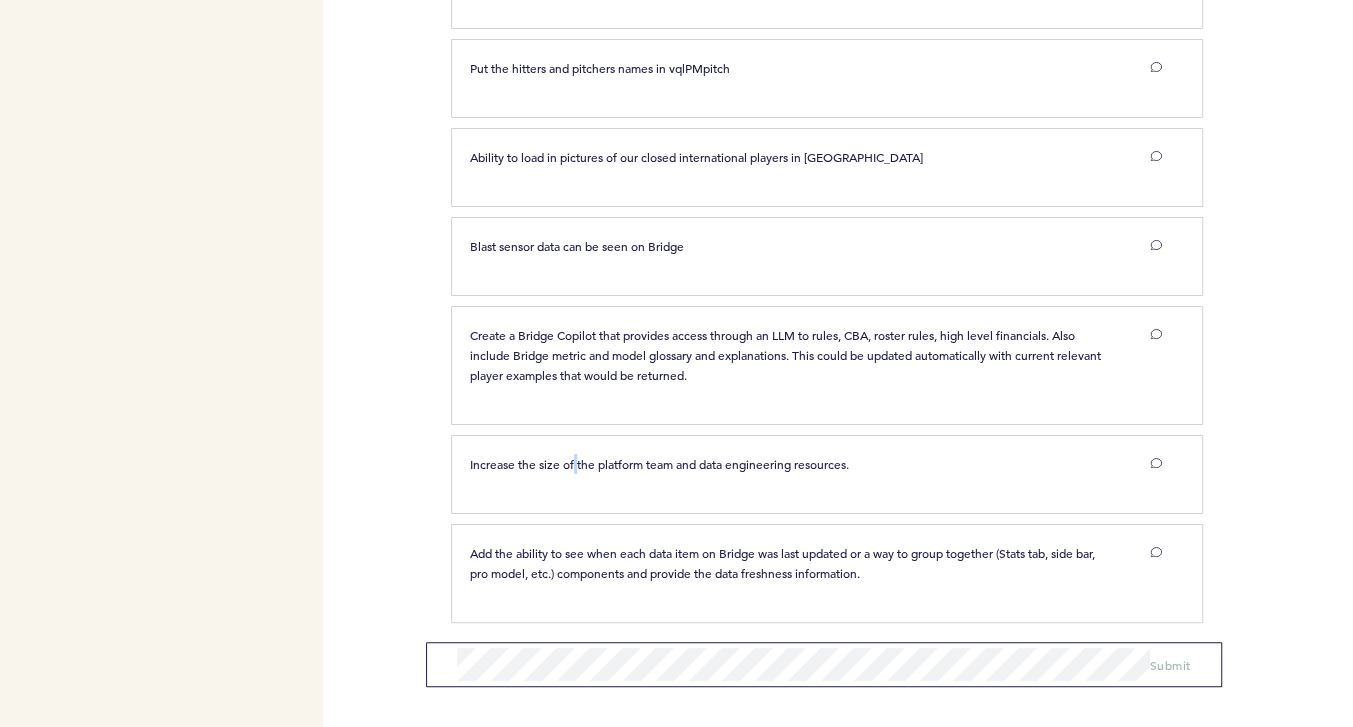 click on "Increase the size of the platform team and data engineering resources." at bounding box center [659, 464] 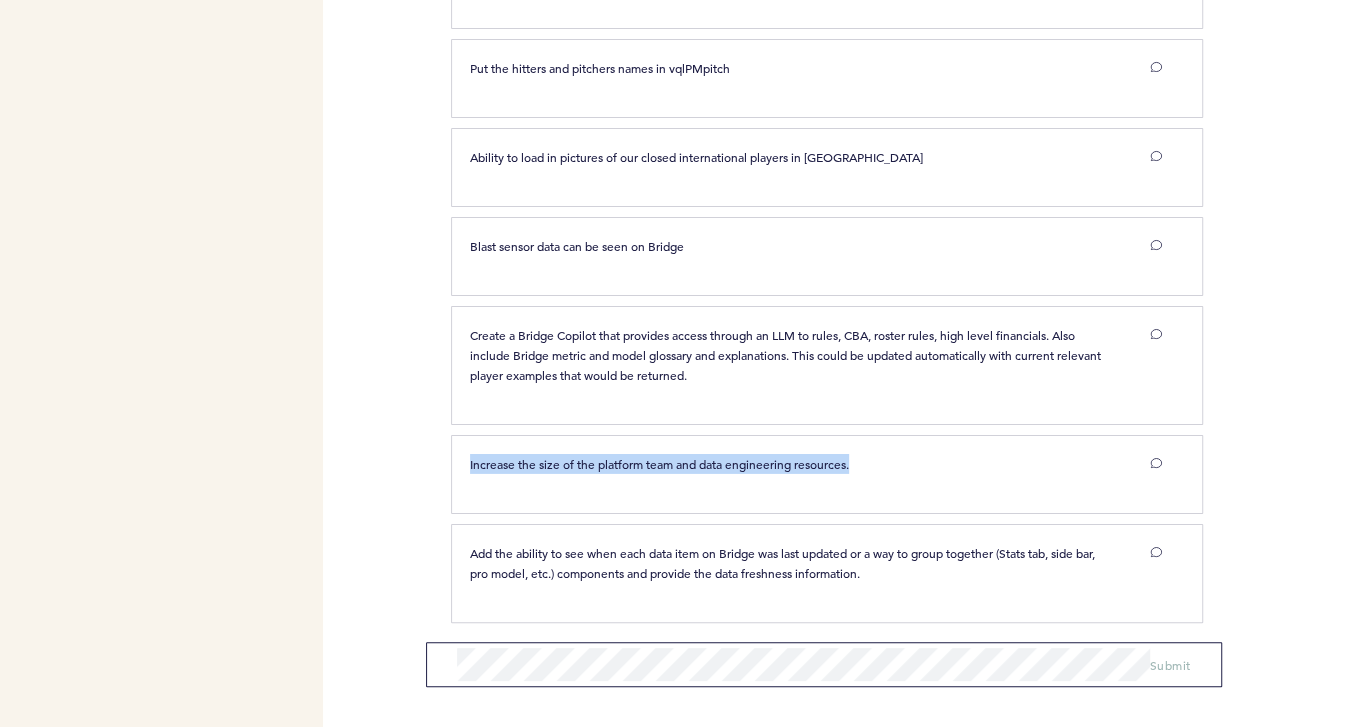 click on "Increase the size of the platform team and data engineering resources." at bounding box center (659, 464) 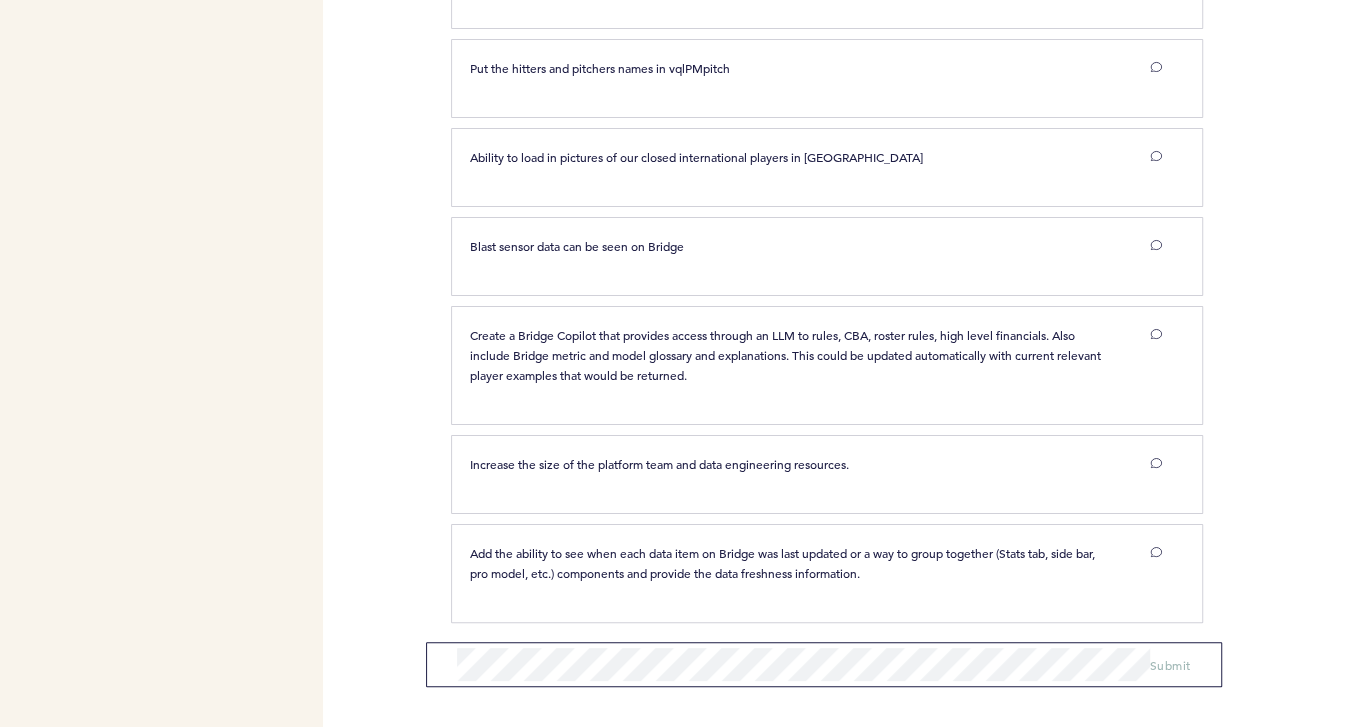 drag, startPoint x: 906, startPoint y: 561, endPoint x: 456, endPoint y: 540, distance: 450.48975 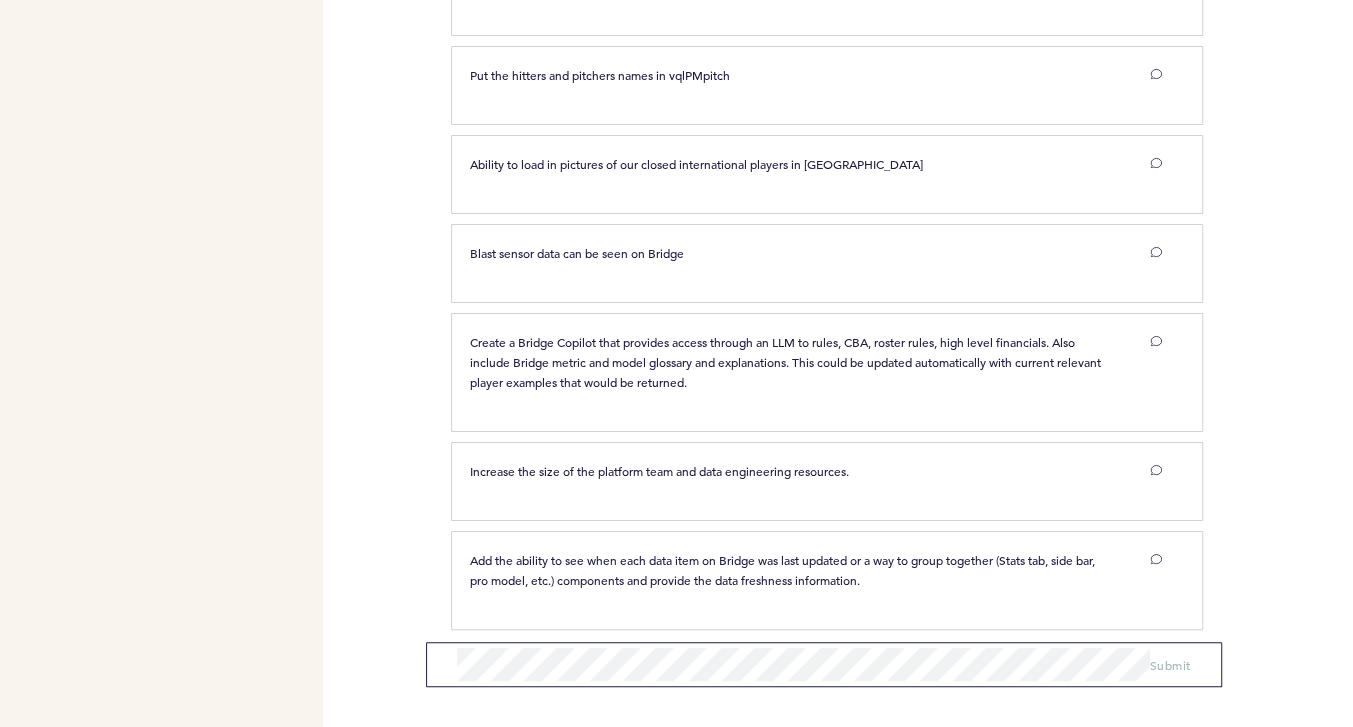 scroll, scrollTop: 3988, scrollLeft: 0, axis: vertical 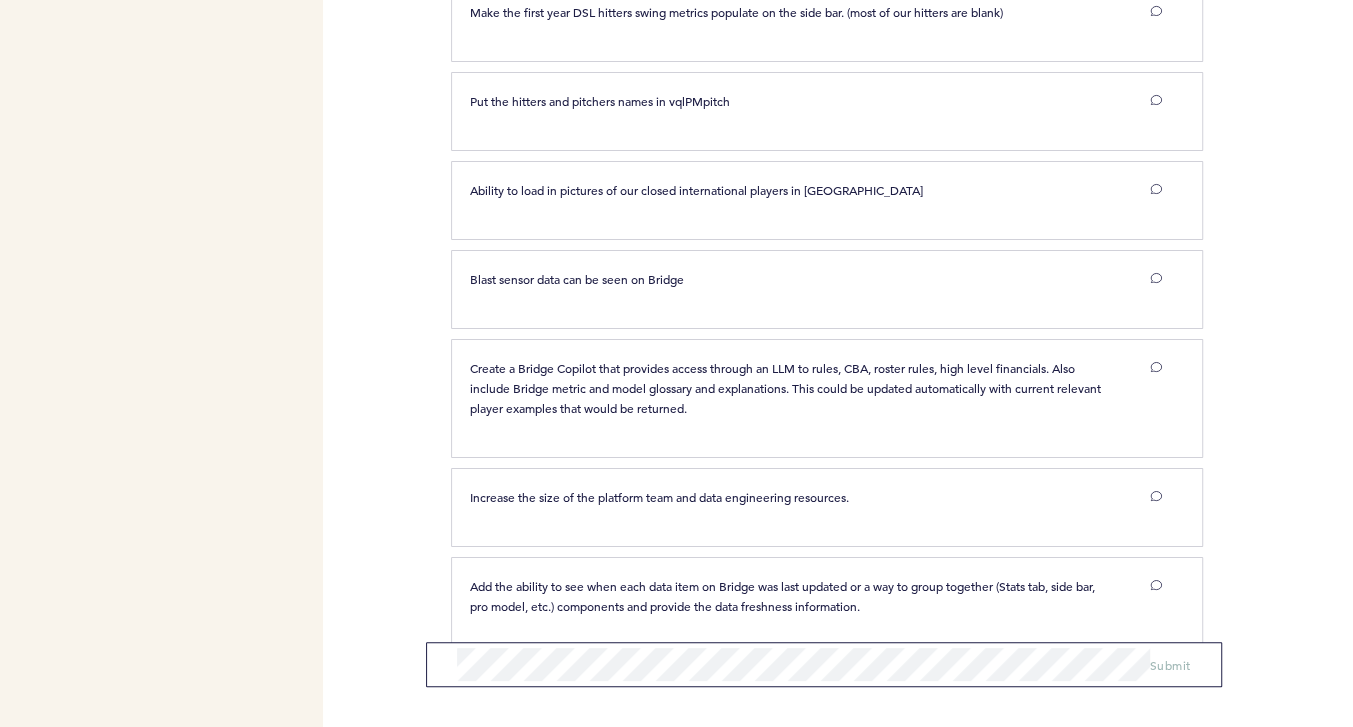 click on "Create a Bridge Copilot that provides access through an LLM to rules, CBA, roster rules, high level financials. Also include Bridge metric and model glossary and explanations. This could be updated automatically with current relevant player examples that would be returned.   clear   submit" at bounding box center (816, 395) 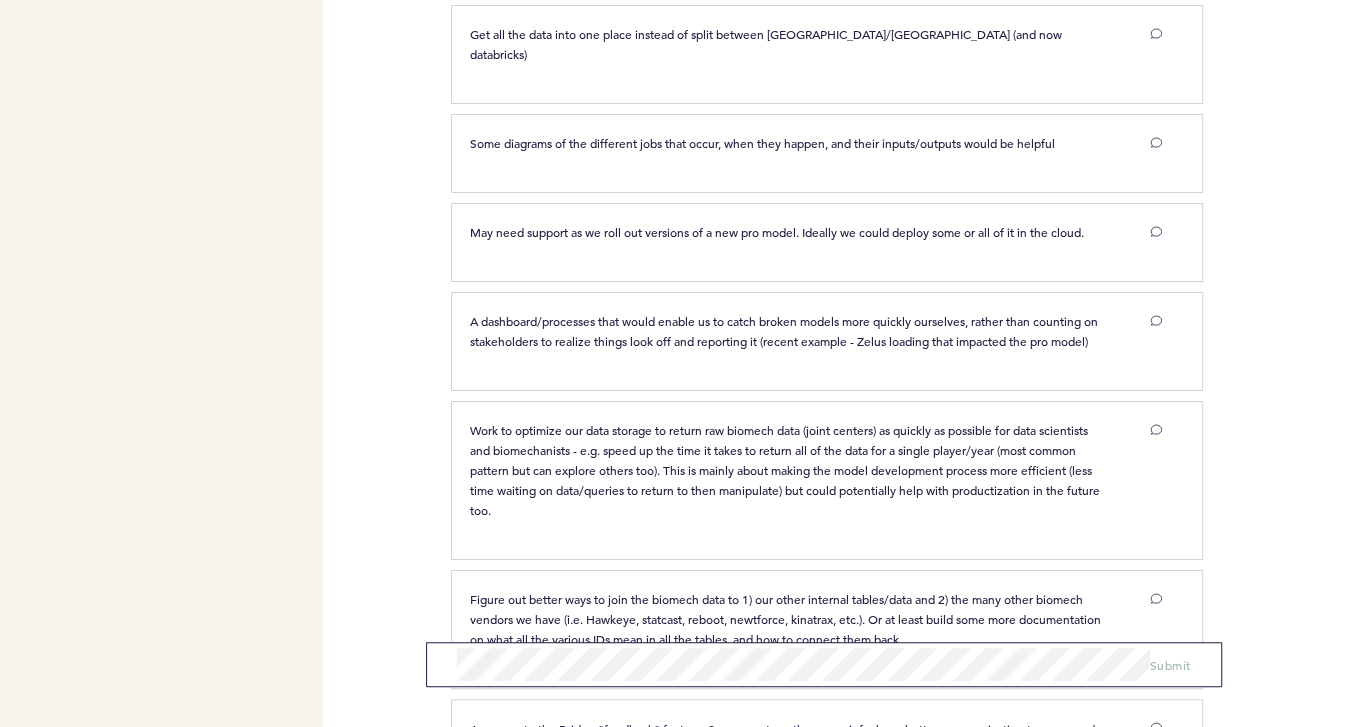 scroll, scrollTop: 1784, scrollLeft: 0, axis: vertical 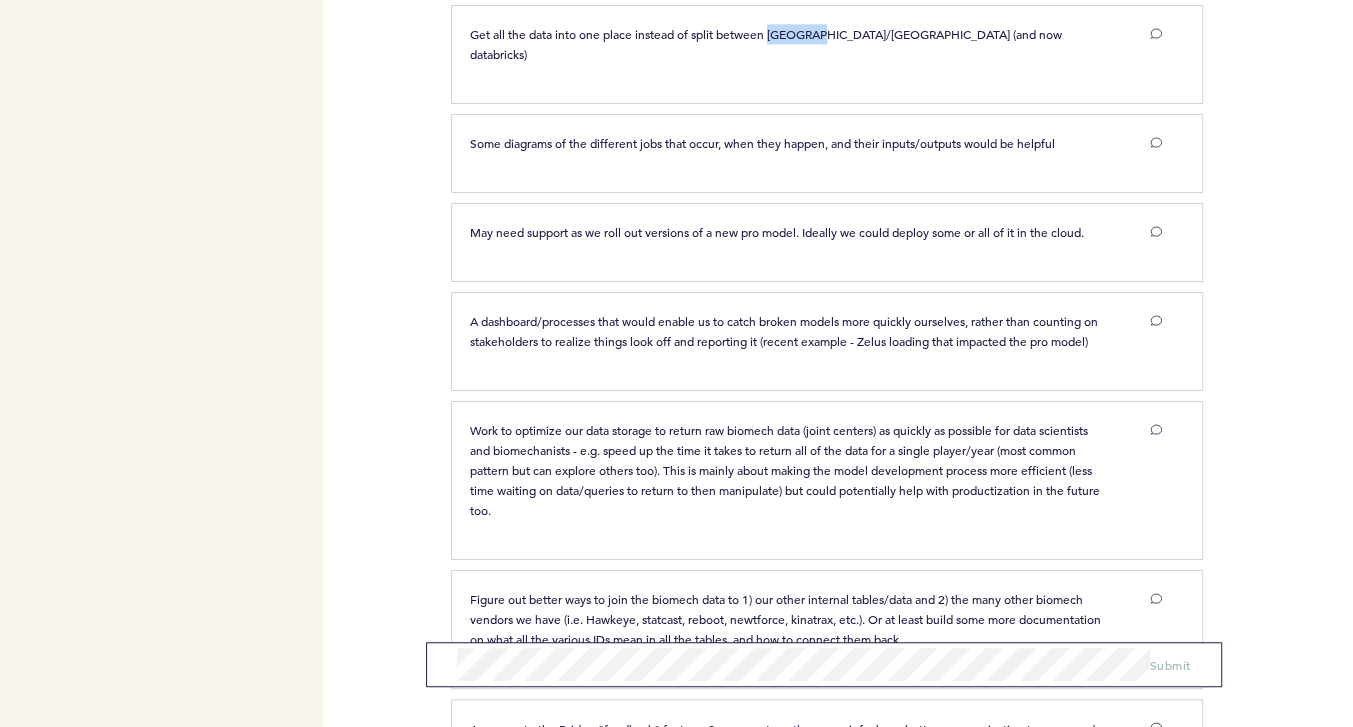 click on "Get all the data into one place instead of split between [GEOGRAPHIC_DATA]/[GEOGRAPHIC_DATA] (and now databricks)" at bounding box center [786, 44] 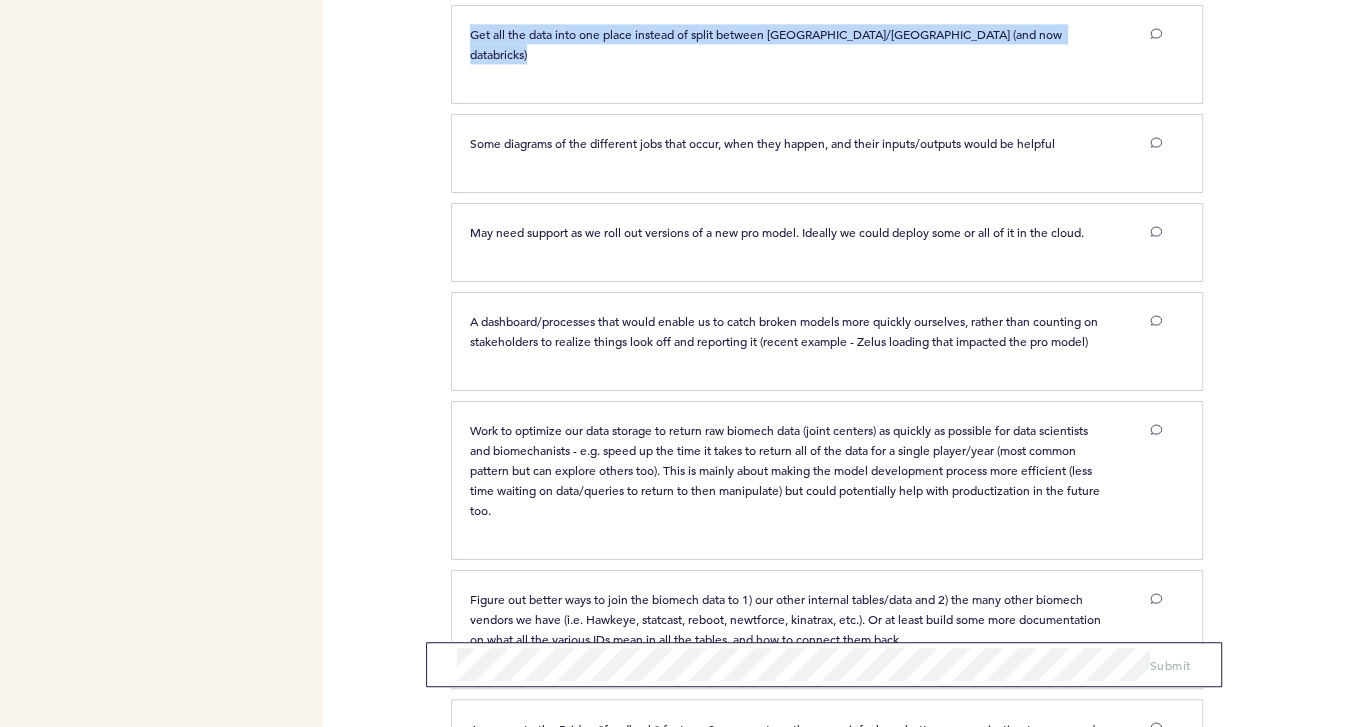 click on "Get all the data into one place instead of split between [GEOGRAPHIC_DATA]/[GEOGRAPHIC_DATA] (and now databricks)" at bounding box center [786, 44] 